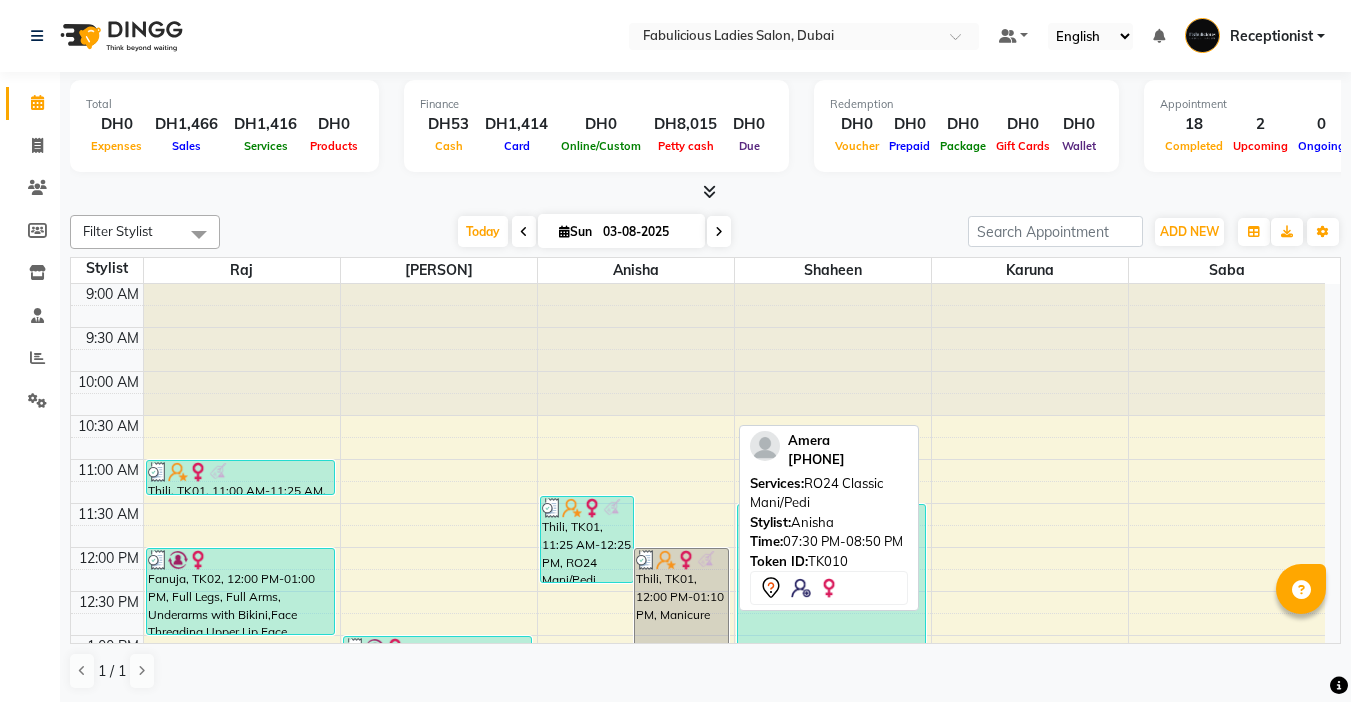 scroll, scrollTop: 0, scrollLeft: 0, axis: both 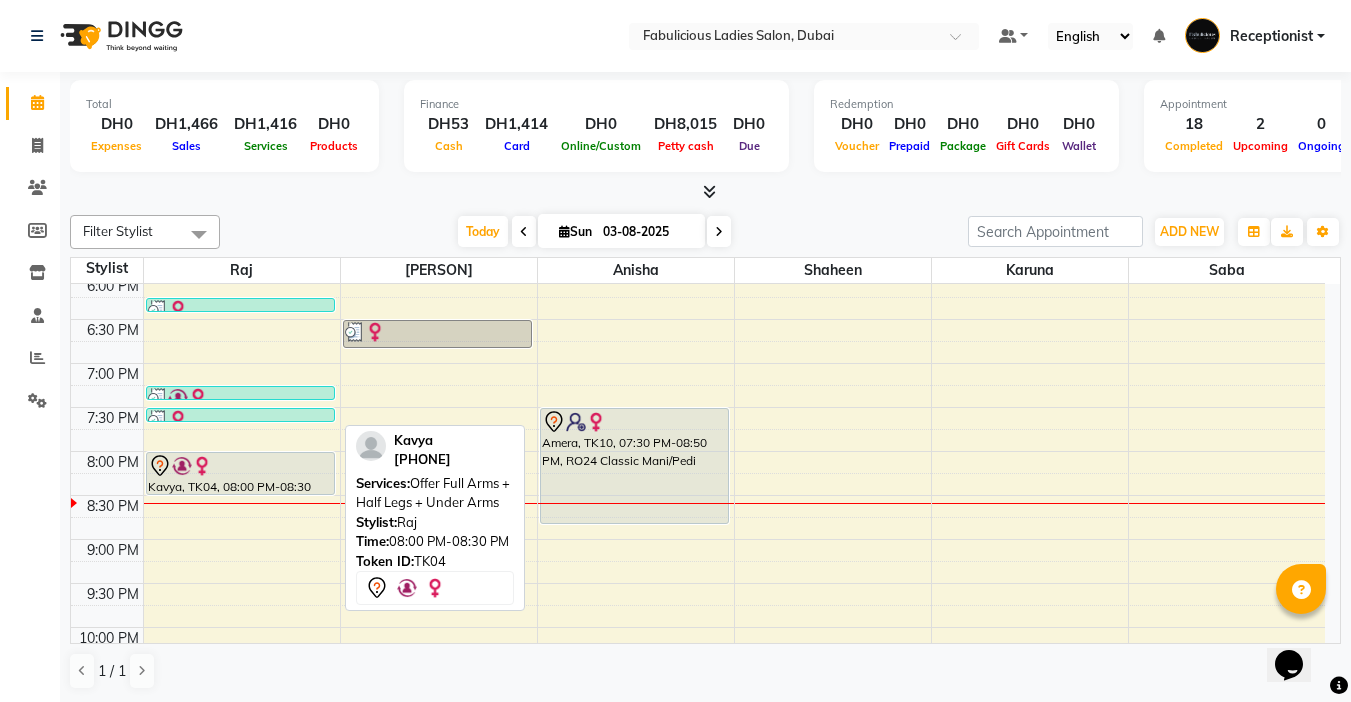 click at bounding box center (240, 466) 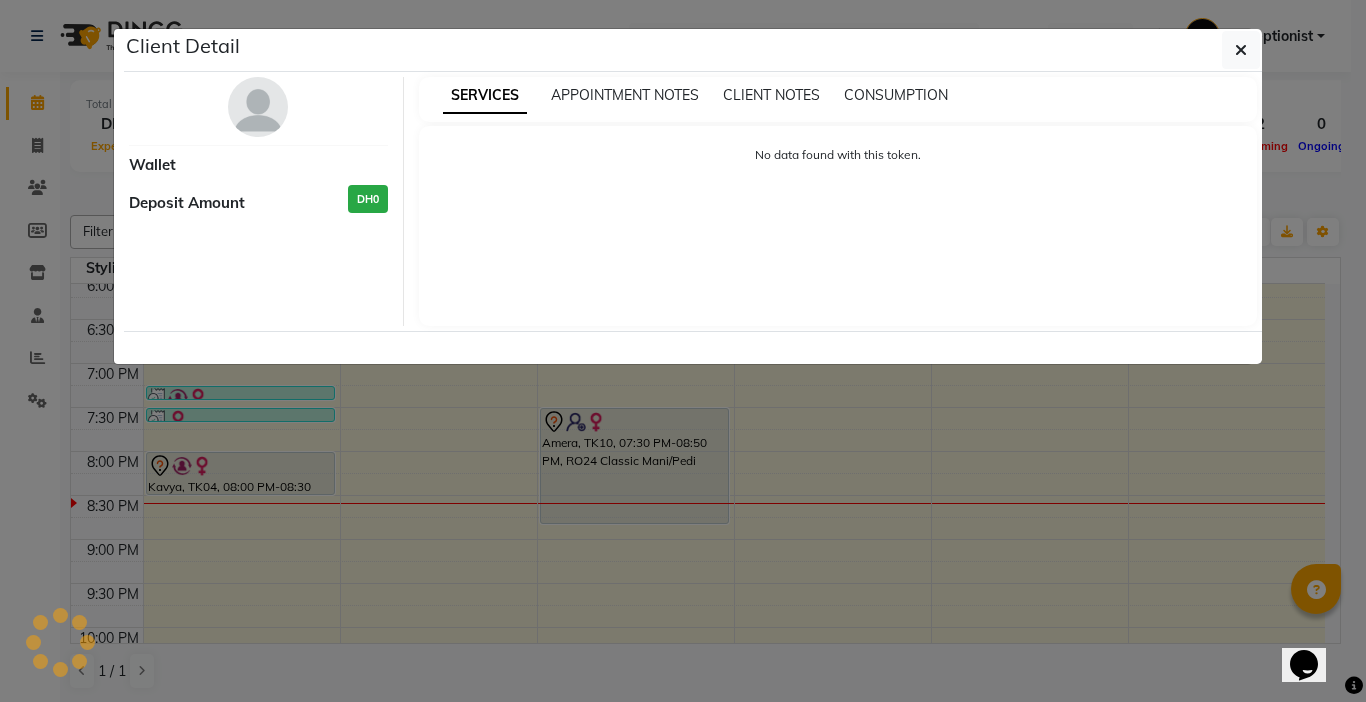select on "7" 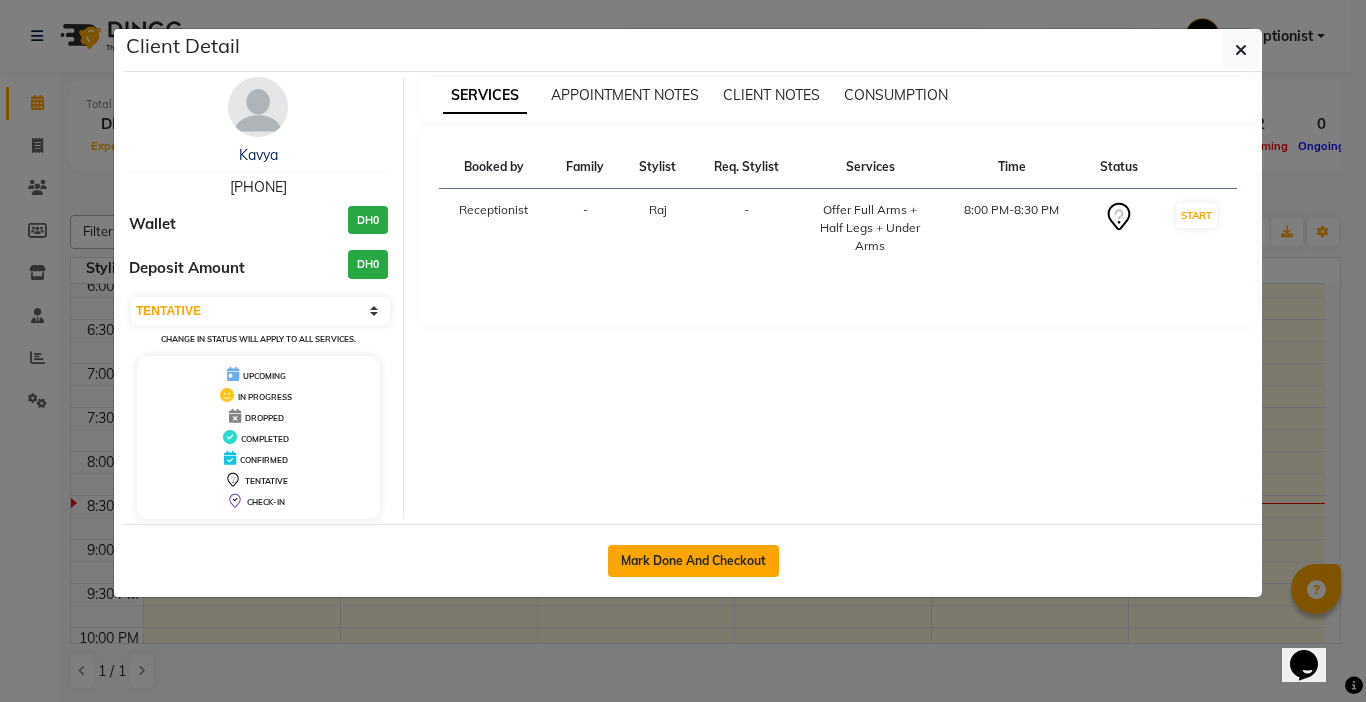 click on "Mark Done And Checkout" 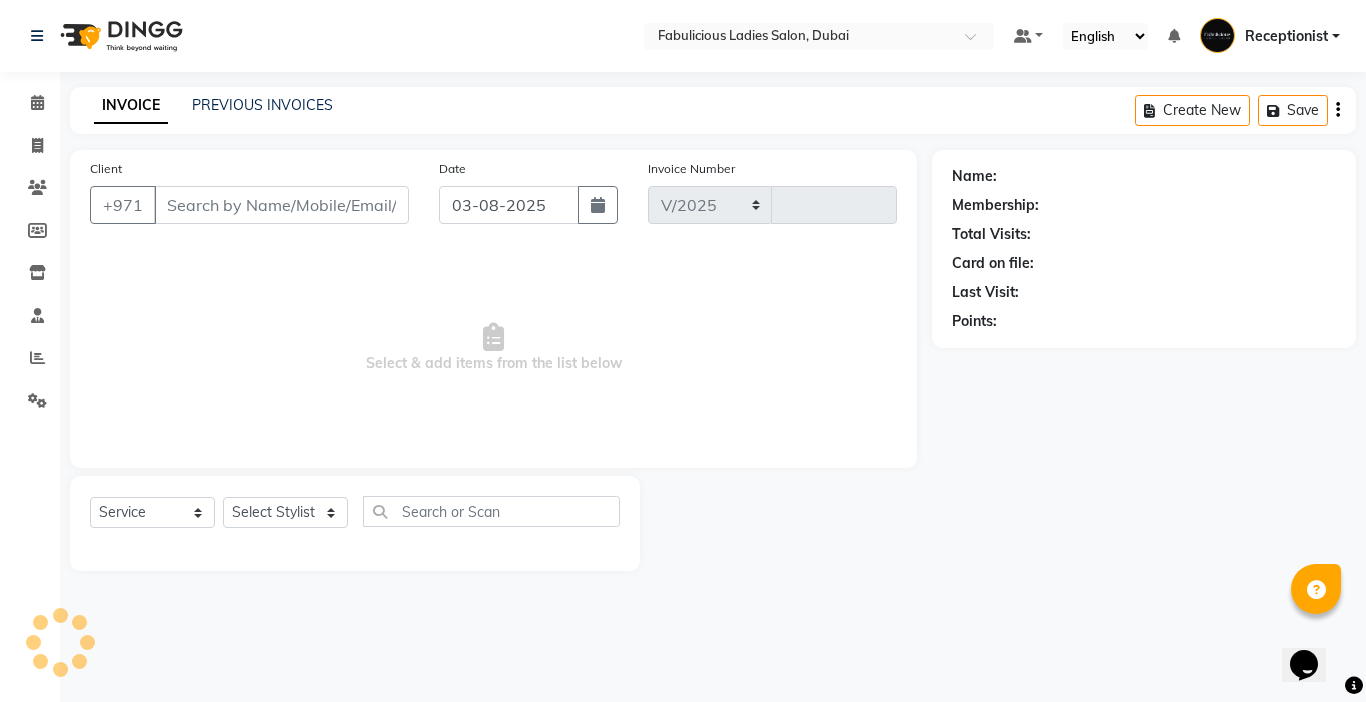 select on "738" 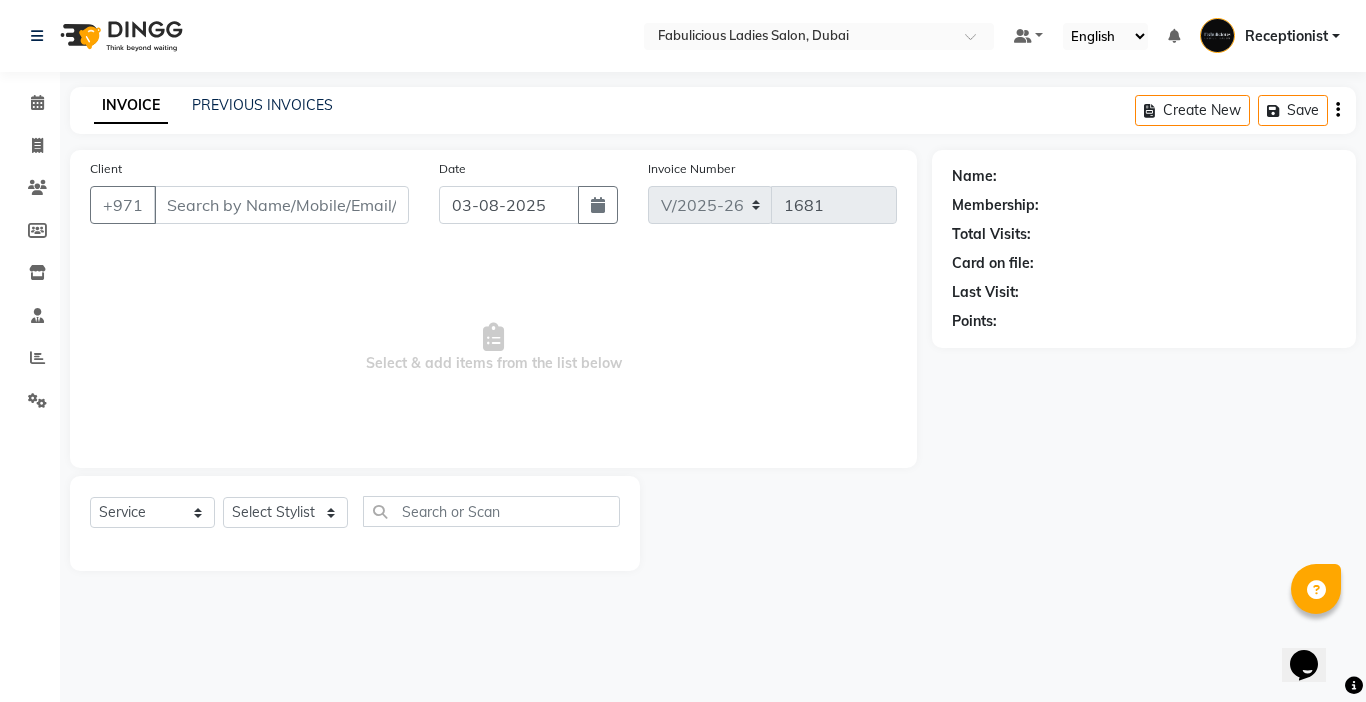 type on "[PHONE]" 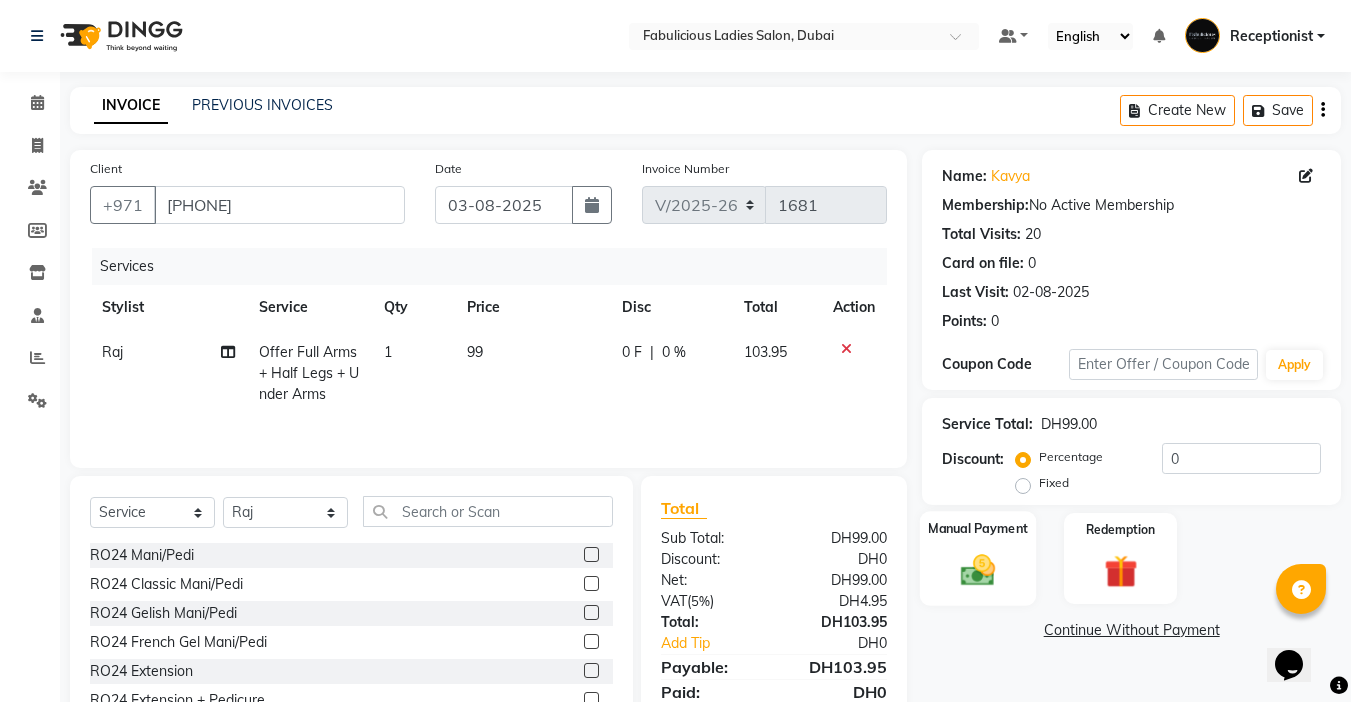 click 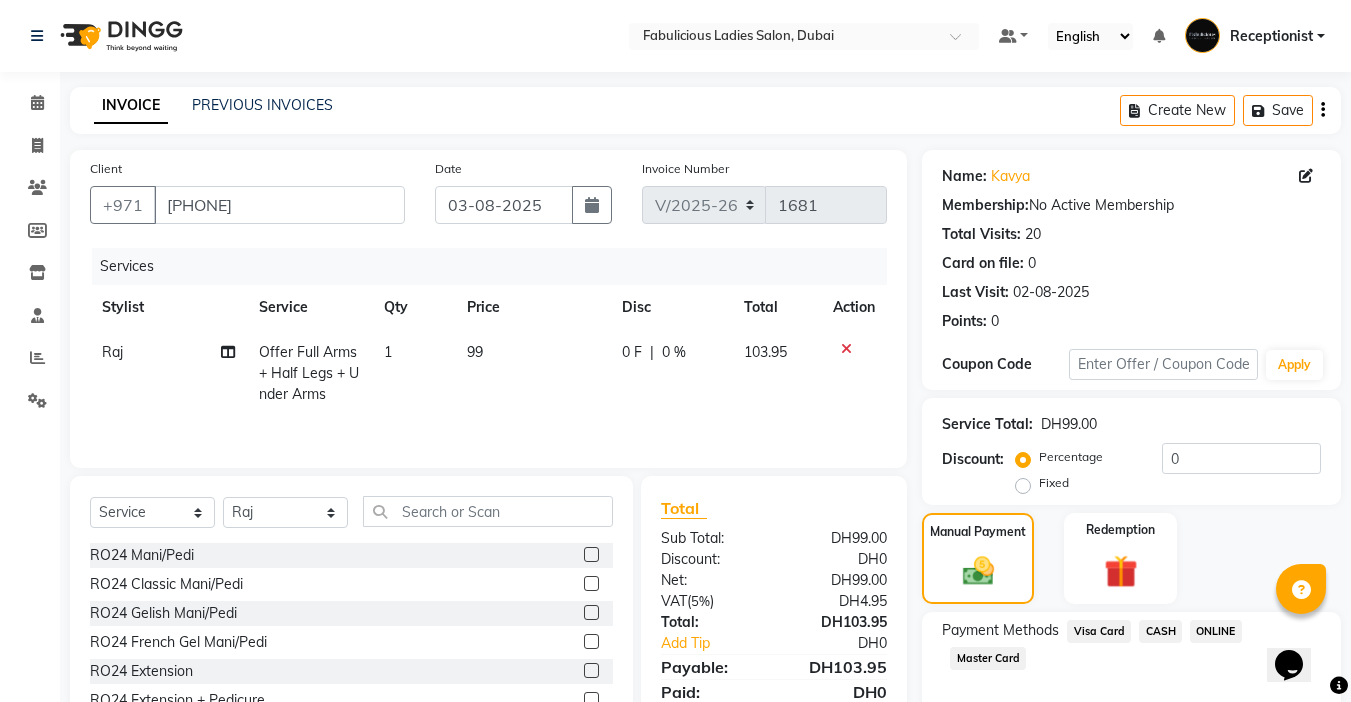 click on "Master Card" 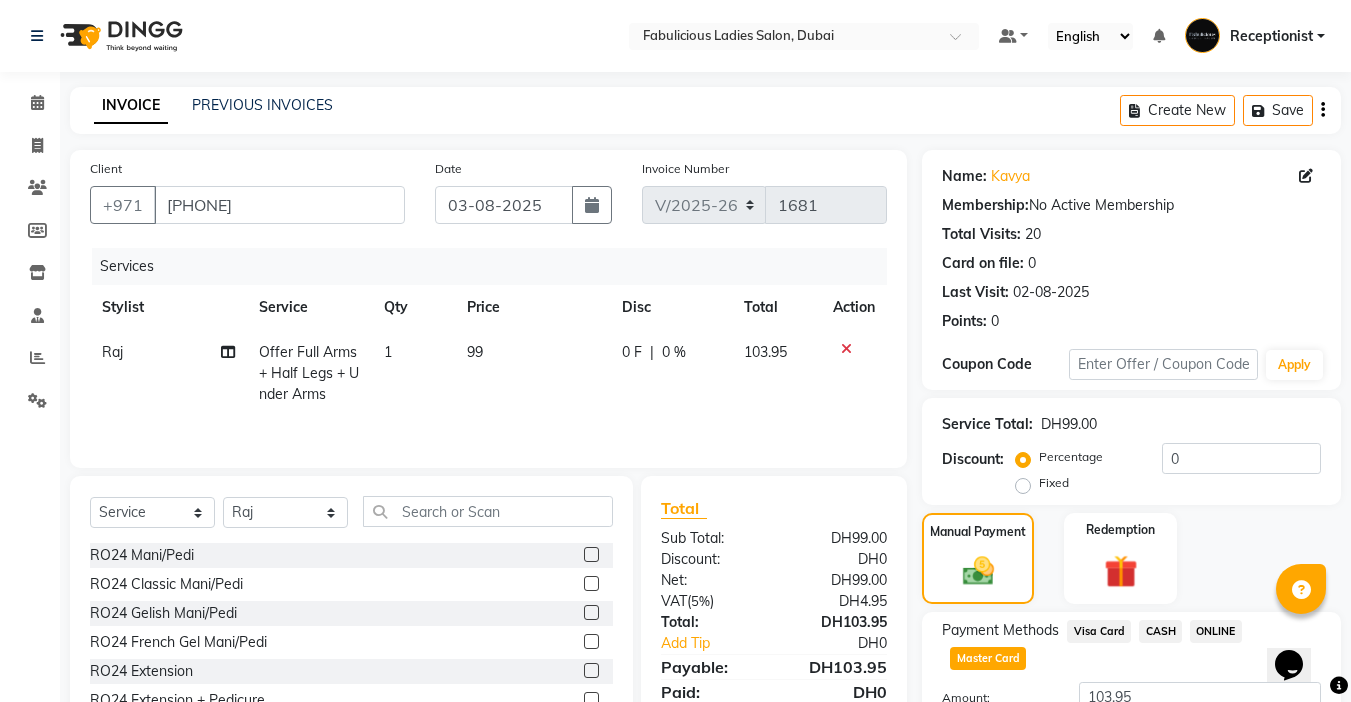 click on "Add Payment" 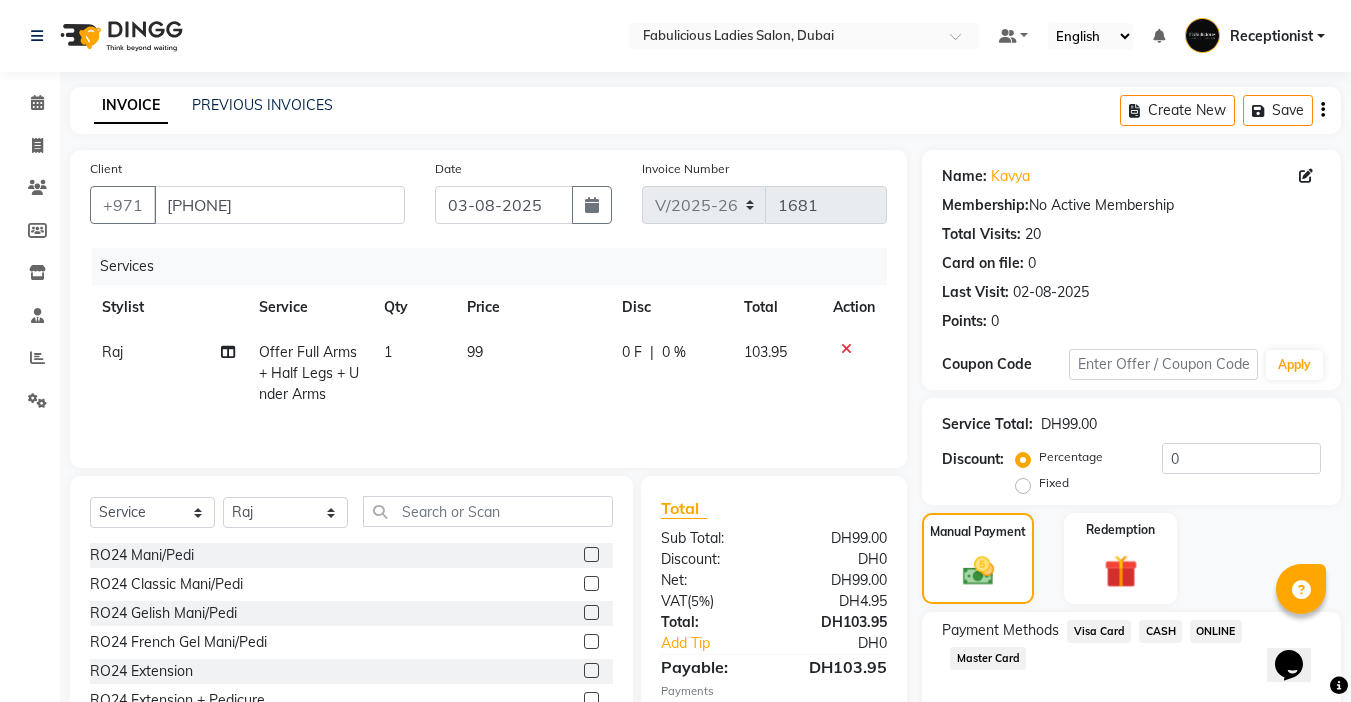 click on "Checkout" 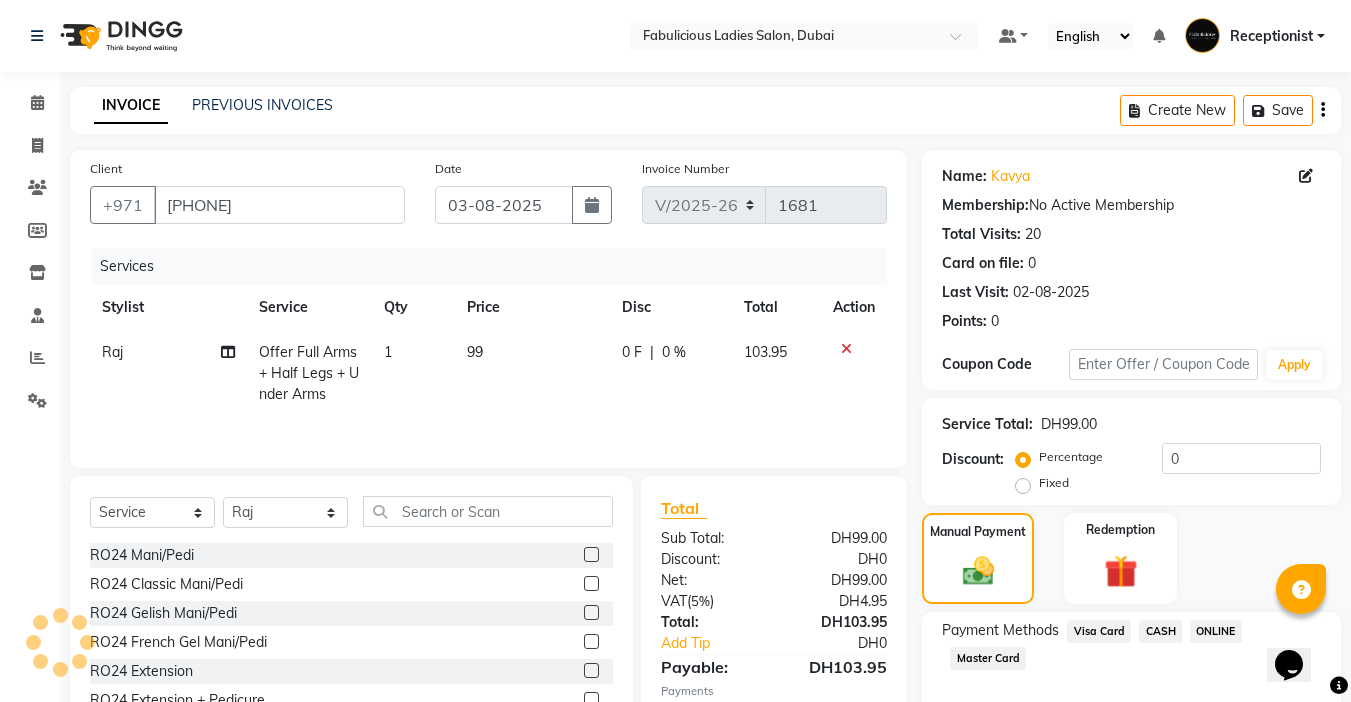 scroll, scrollTop: 214, scrollLeft: 0, axis: vertical 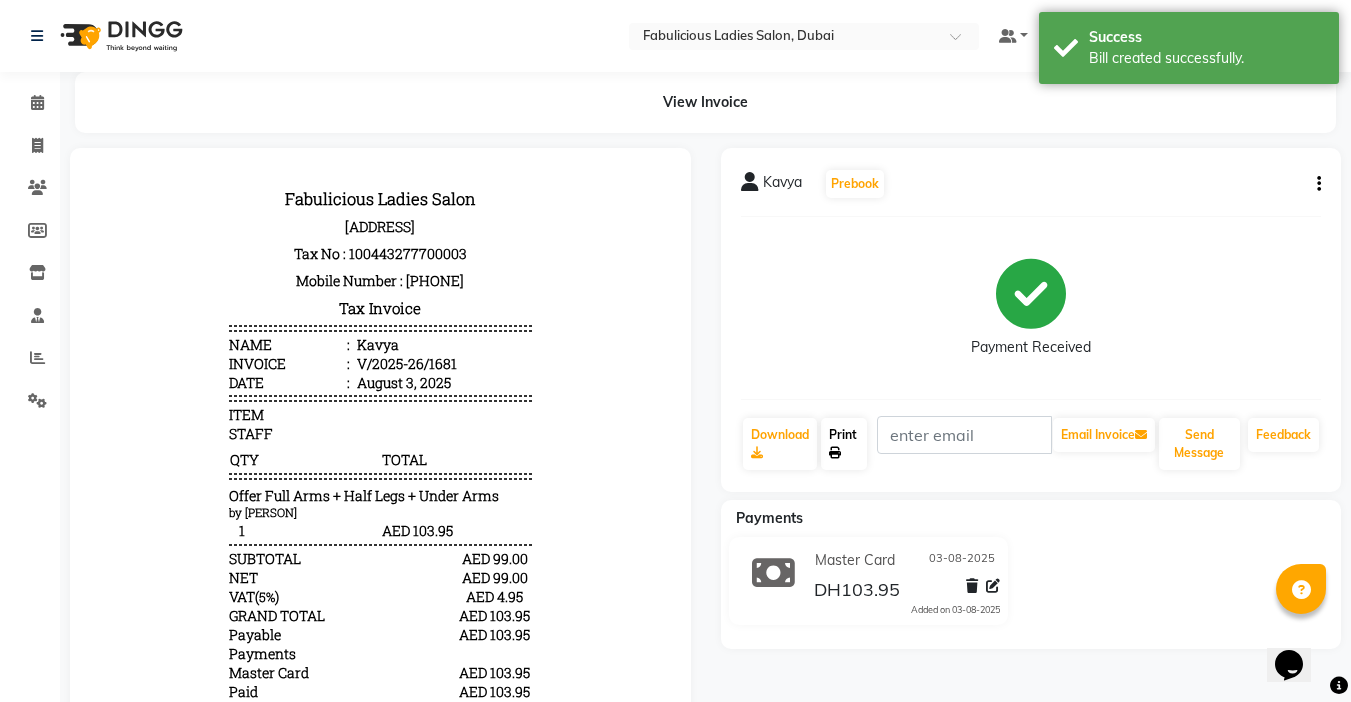 click on "Print" 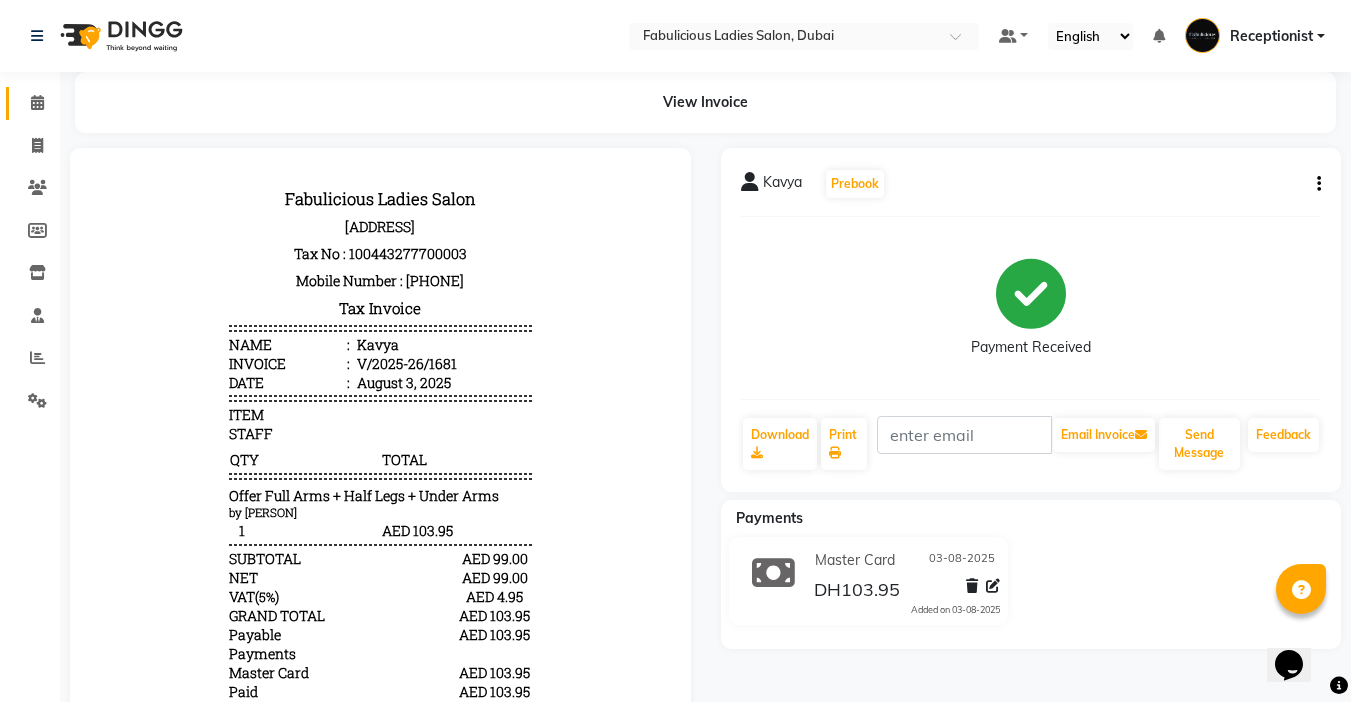 click 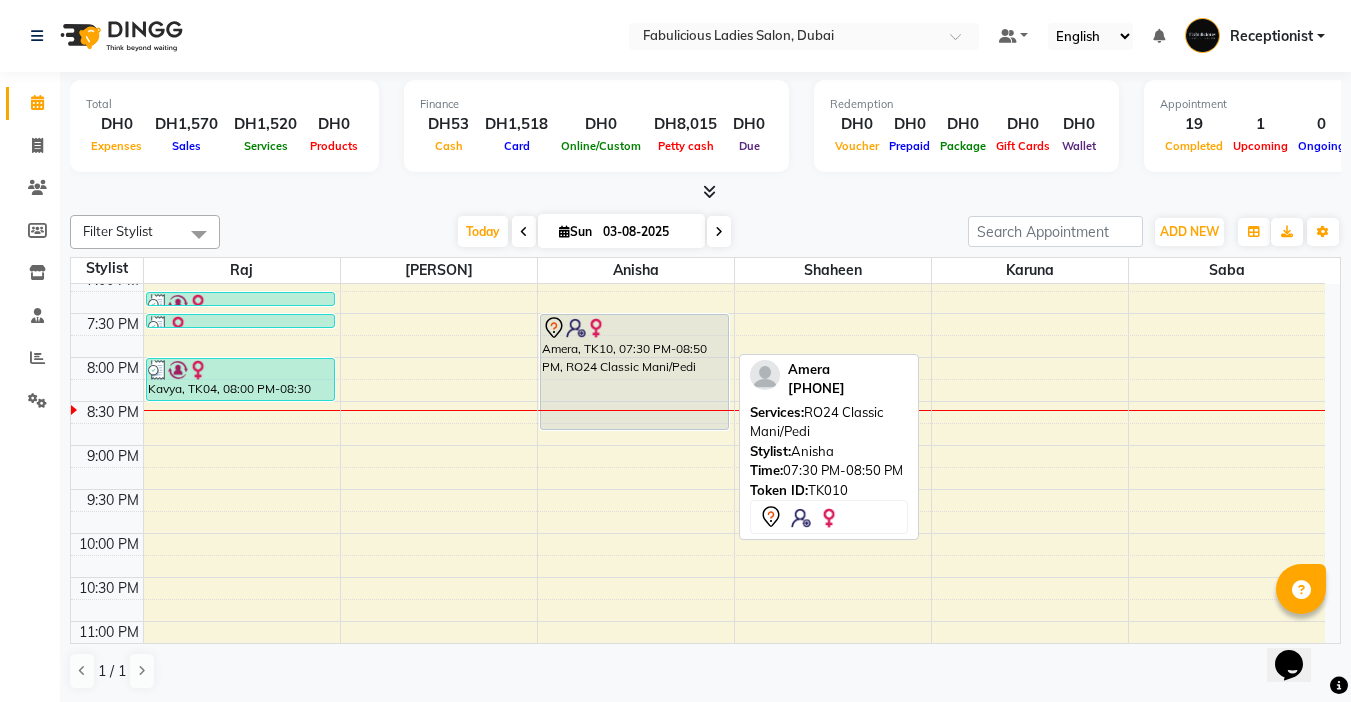 scroll, scrollTop: 860, scrollLeft: 0, axis: vertical 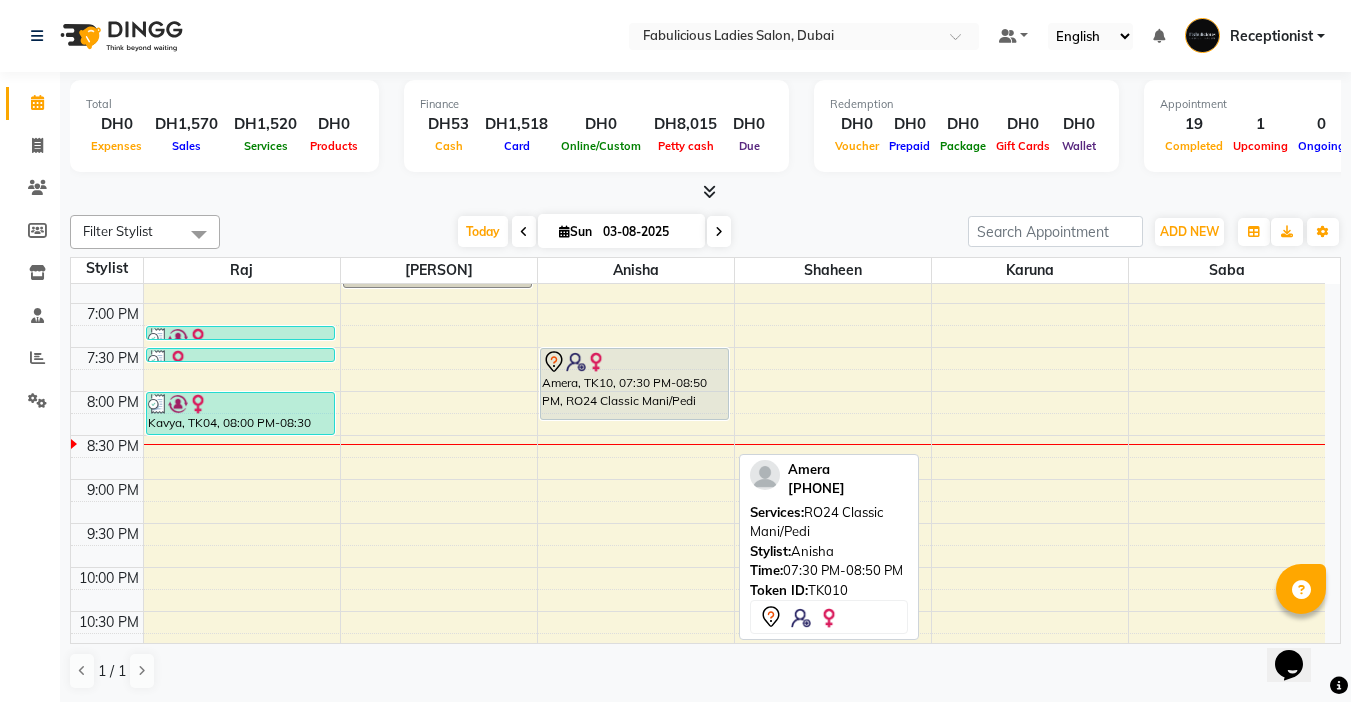 drag, startPoint x: 639, startPoint y: 464, endPoint x: 642, endPoint y: 433, distance: 31.144823 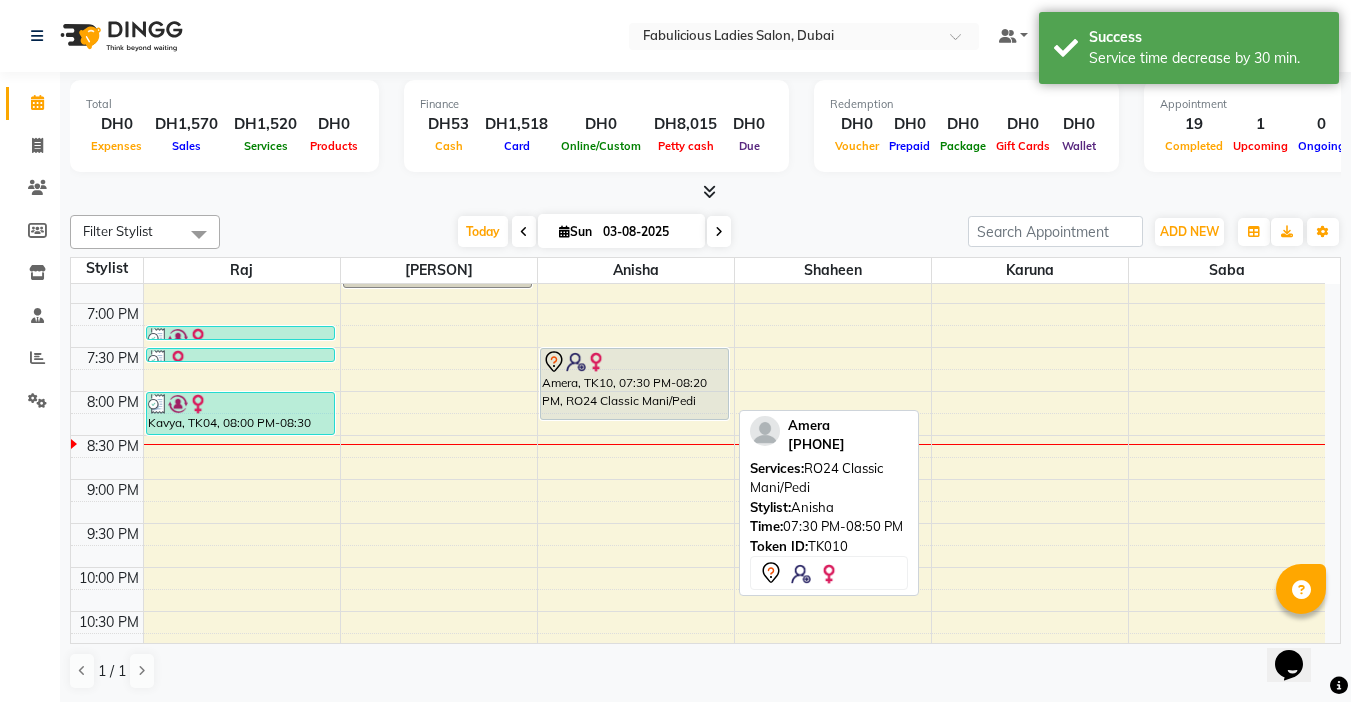 click on "Amera, TK10, 07:30 PM-08:20 PM, RO24 Classic Mani/Pedi" at bounding box center [634, 384] 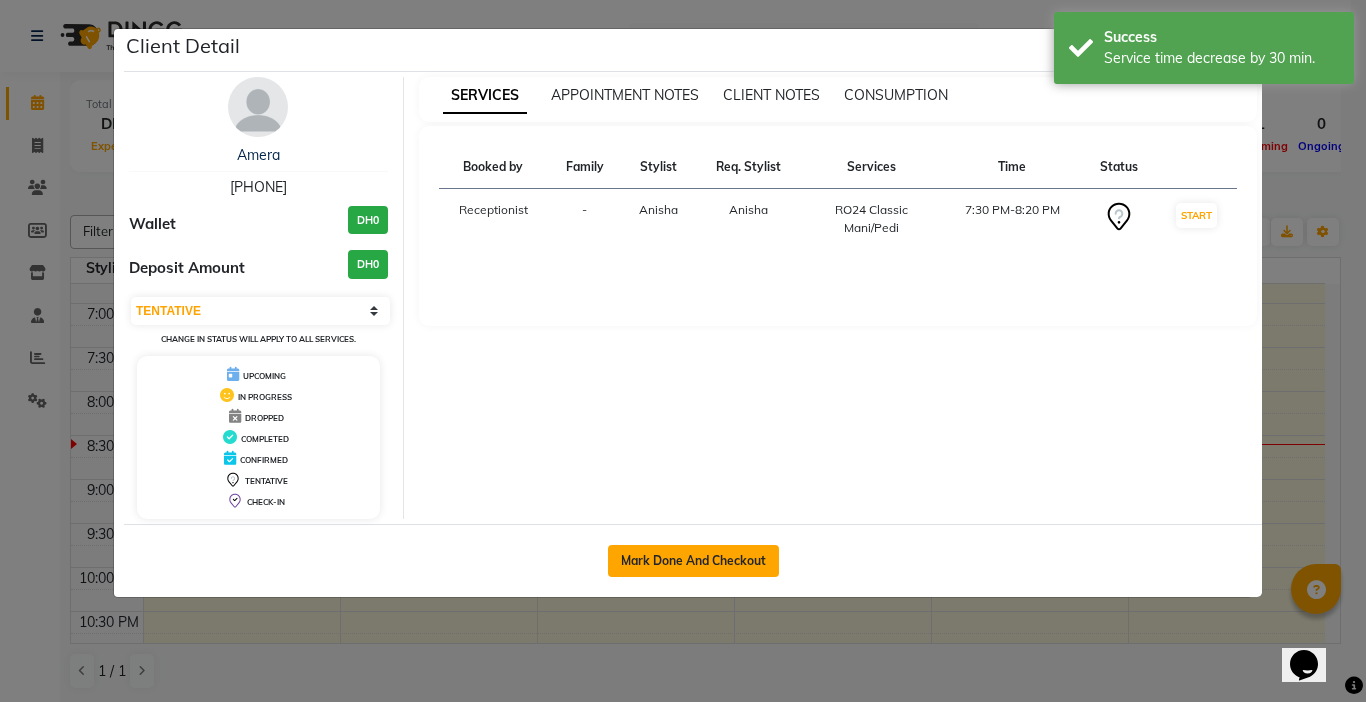 click on "Mark Done And Checkout" 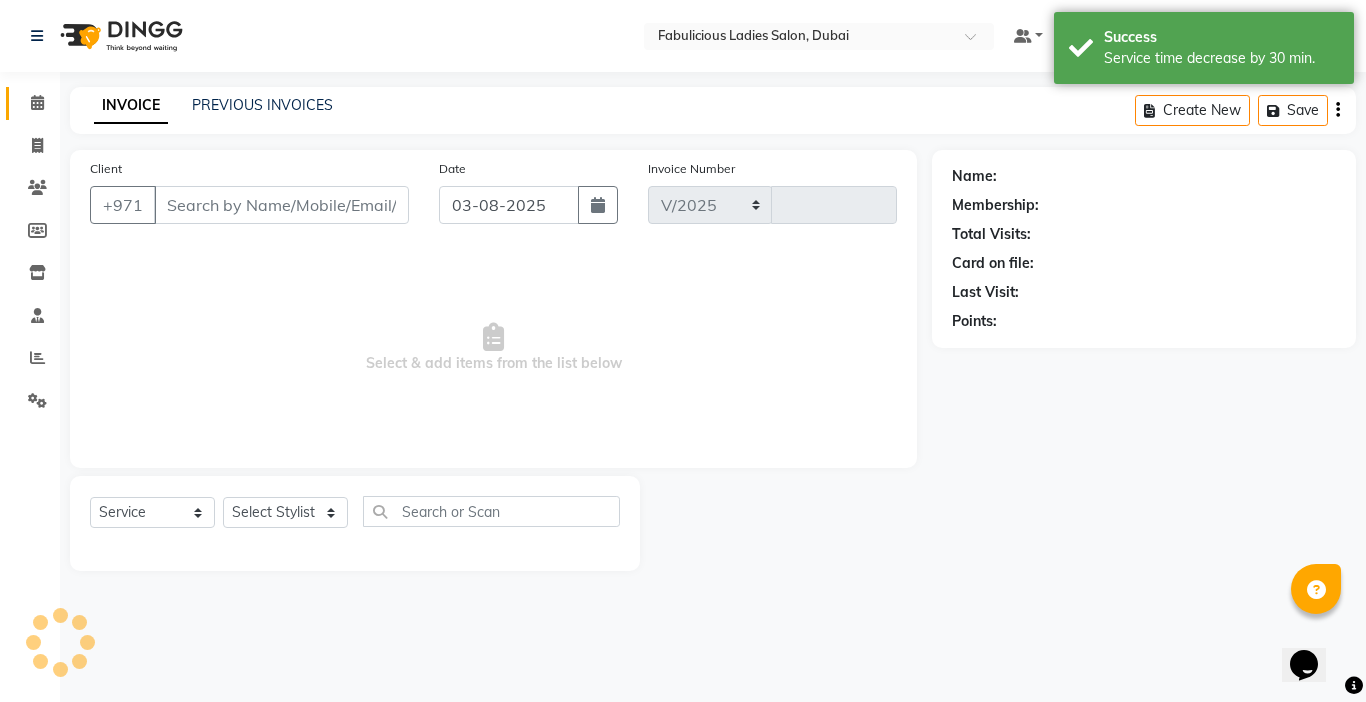 select on "738" 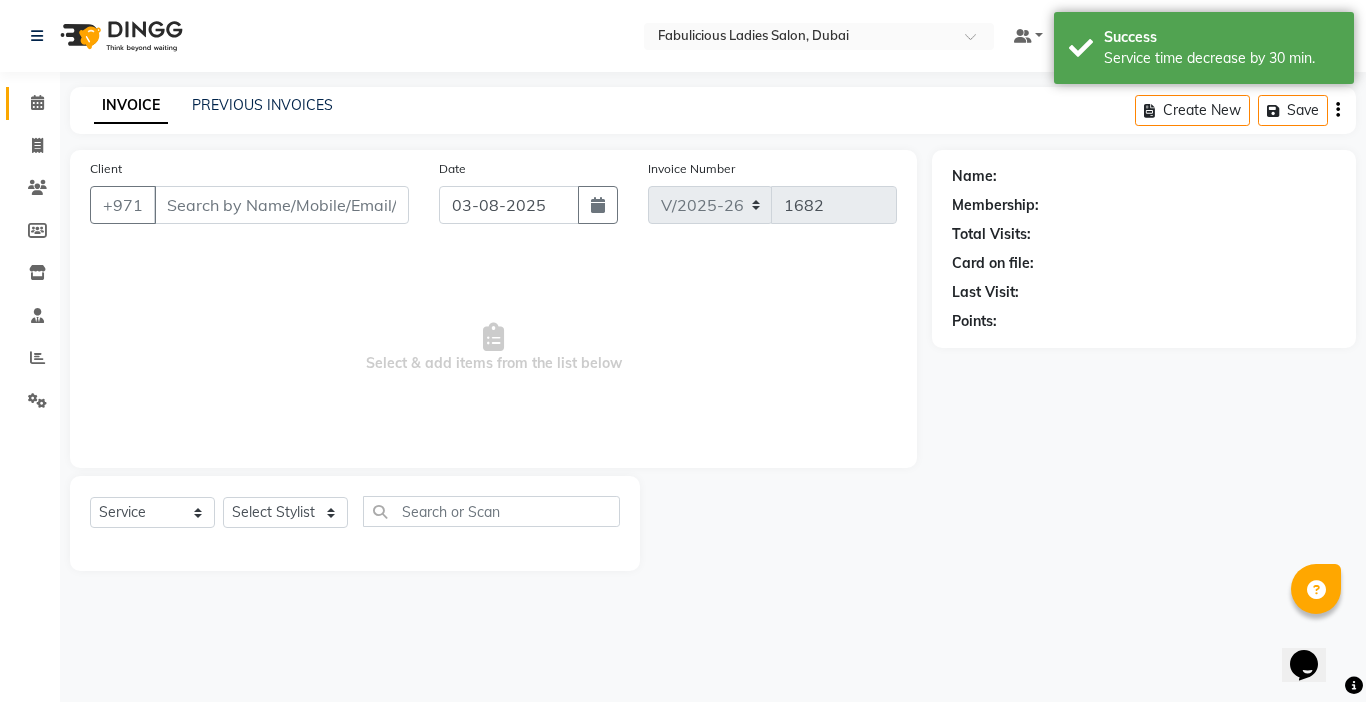 type on "[PHONE]" 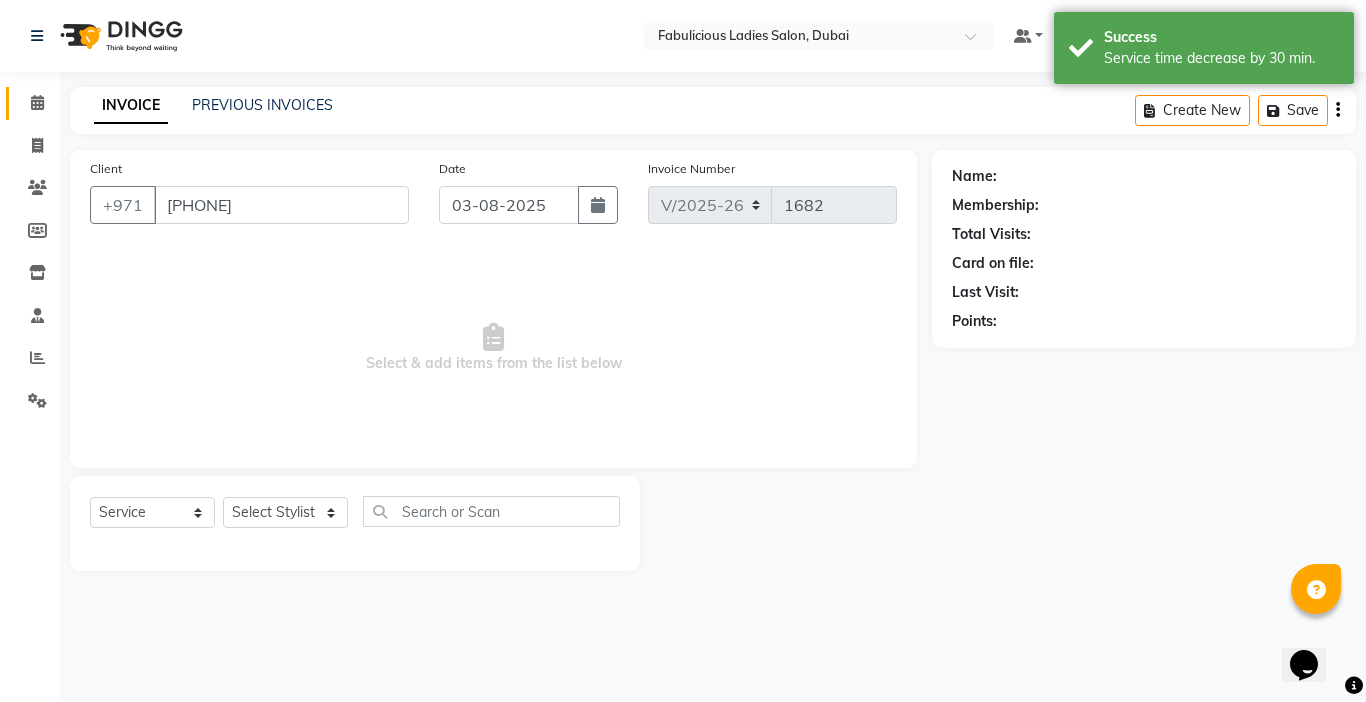 select on "11630" 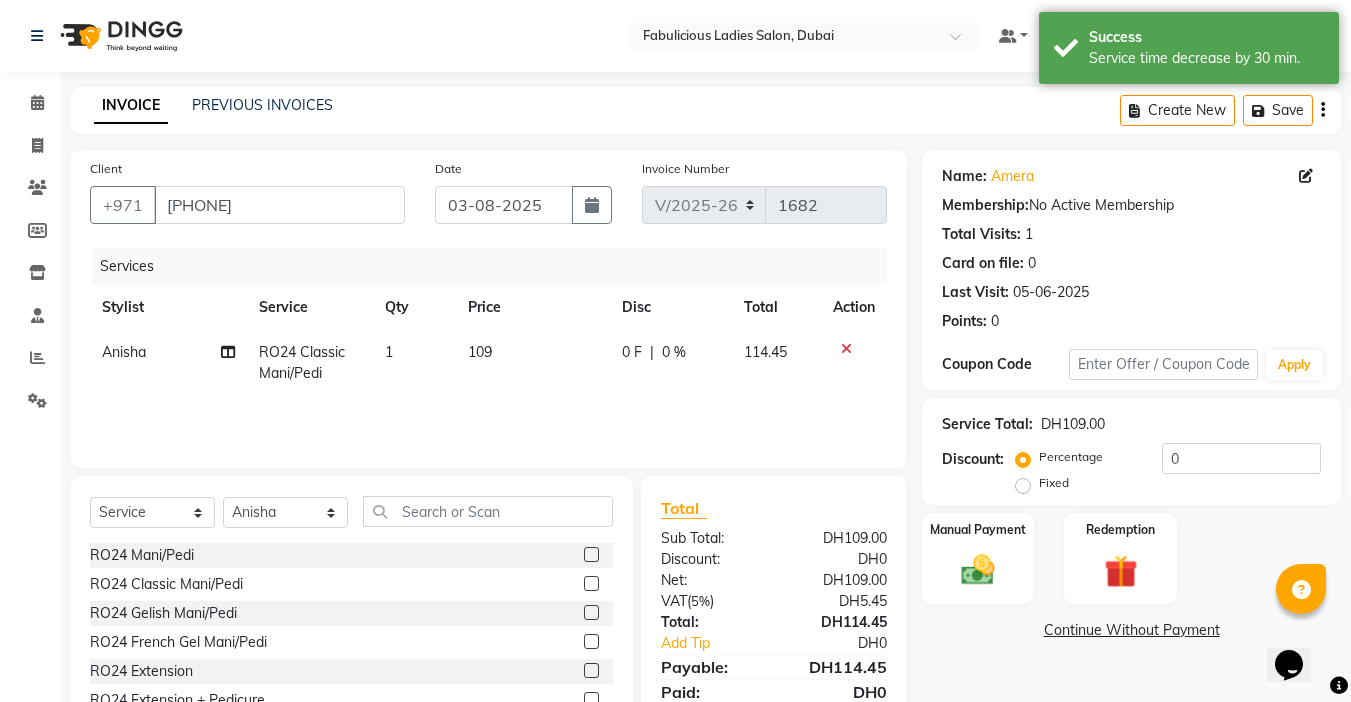 click on "RO24 Classic Mani/Pedi" 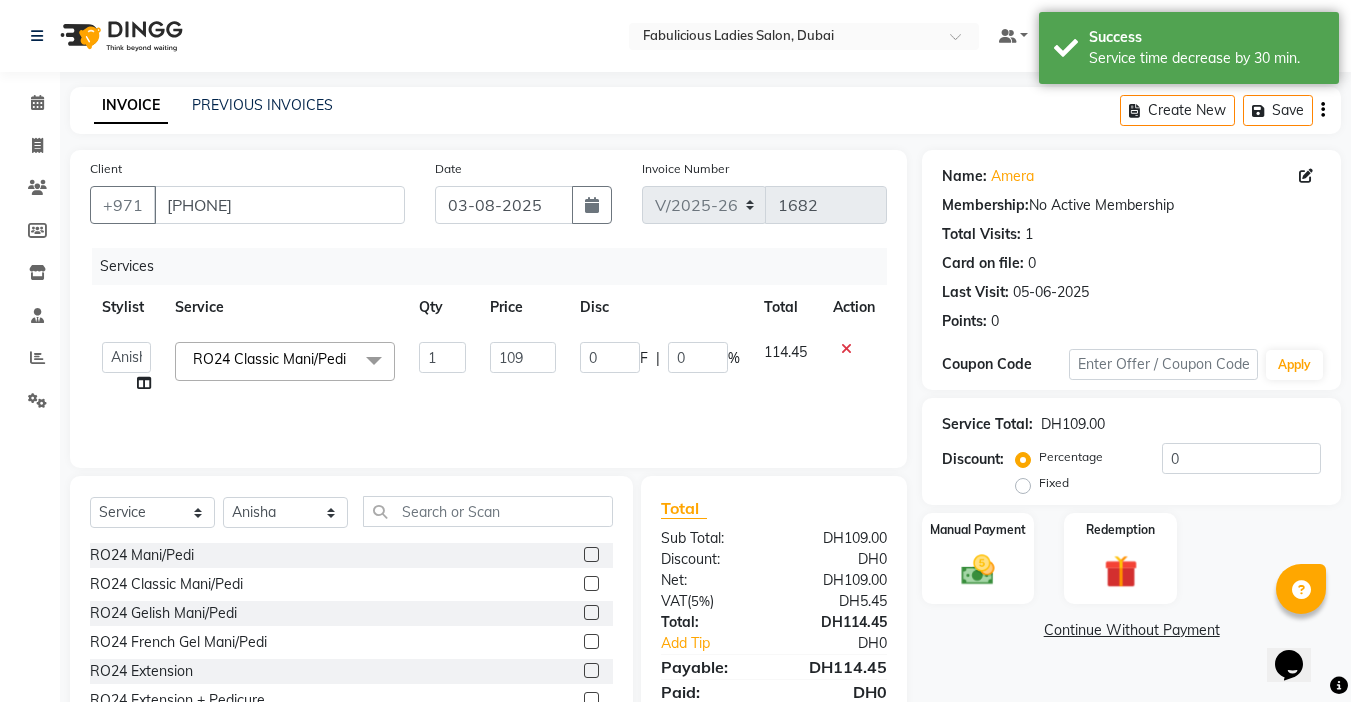click on "RO24 Classic Mani/Pedi  x" 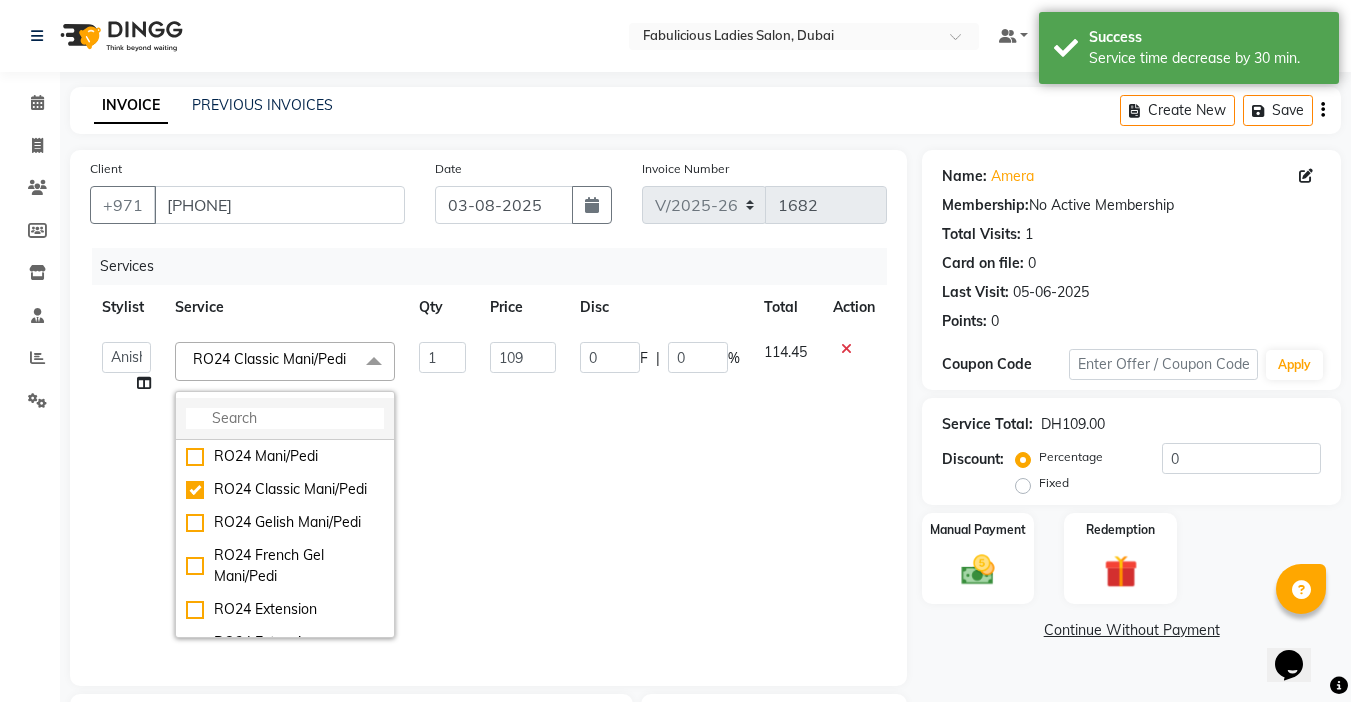click 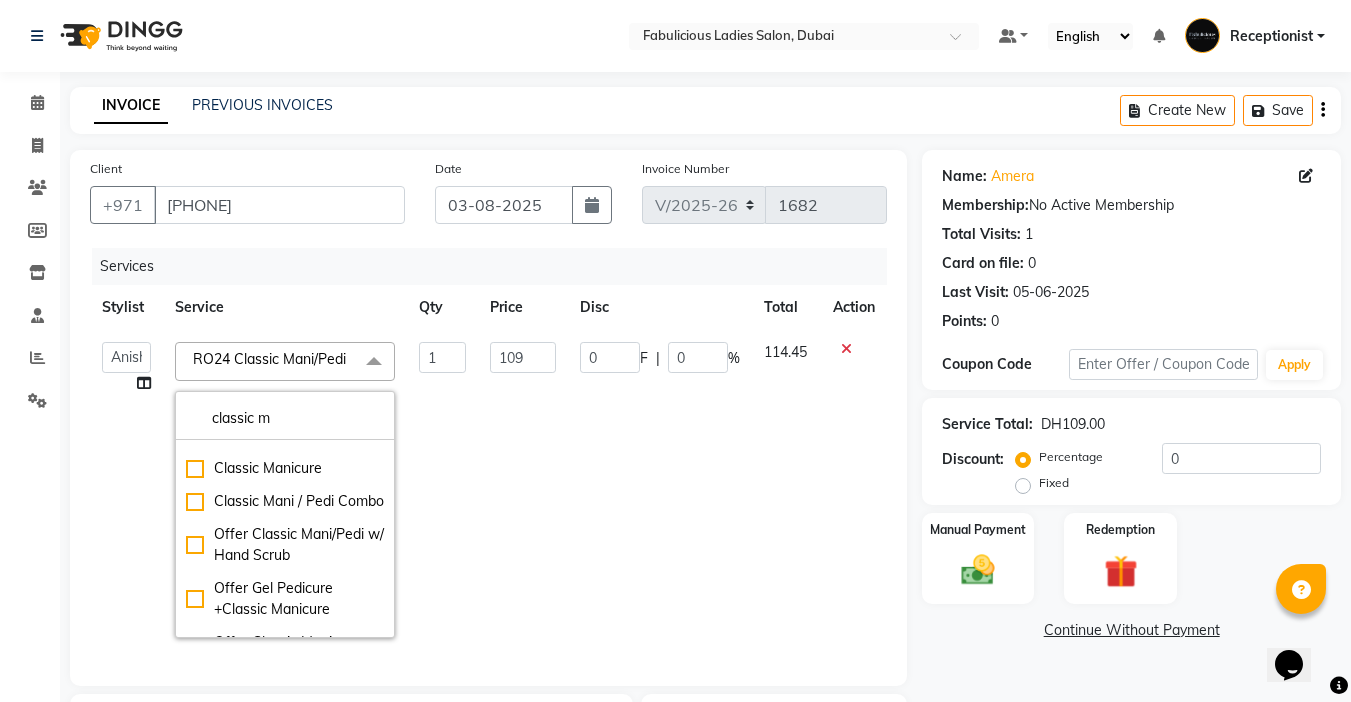 scroll, scrollTop: 300, scrollLeft: 0, axis: vertical 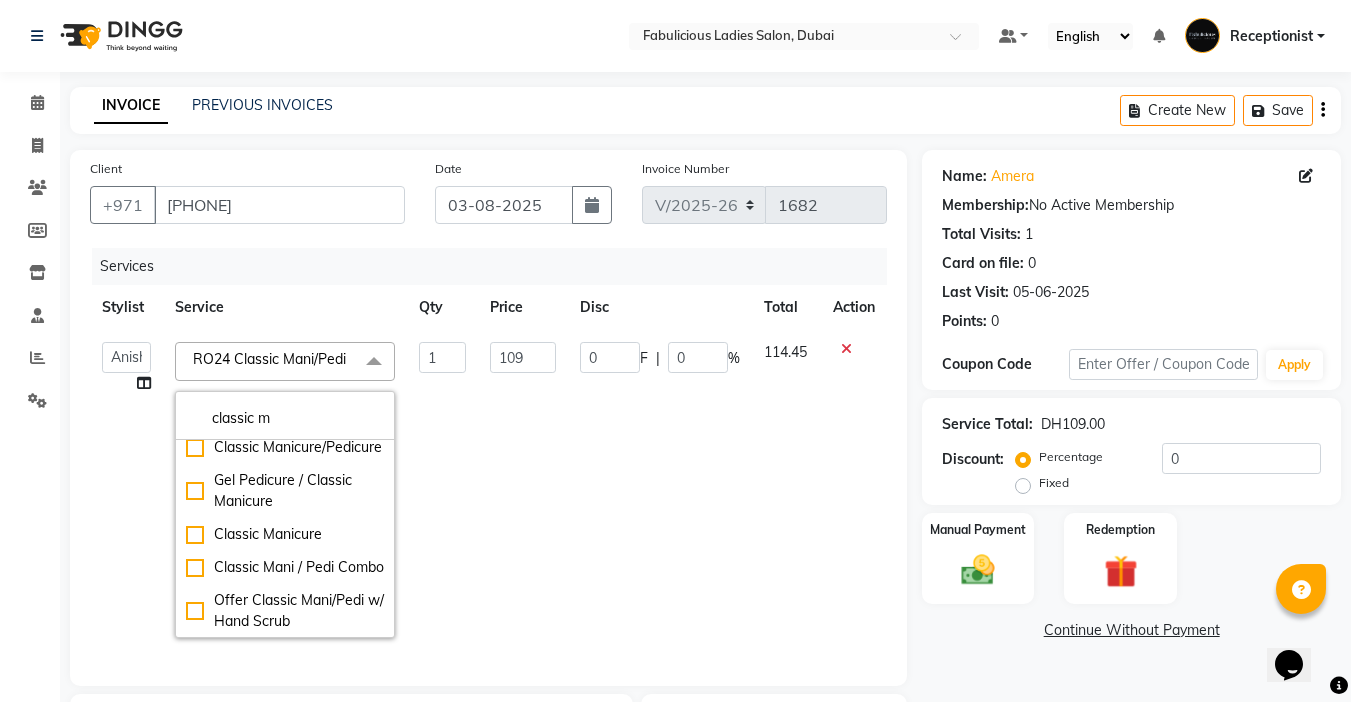 type on "classic m" 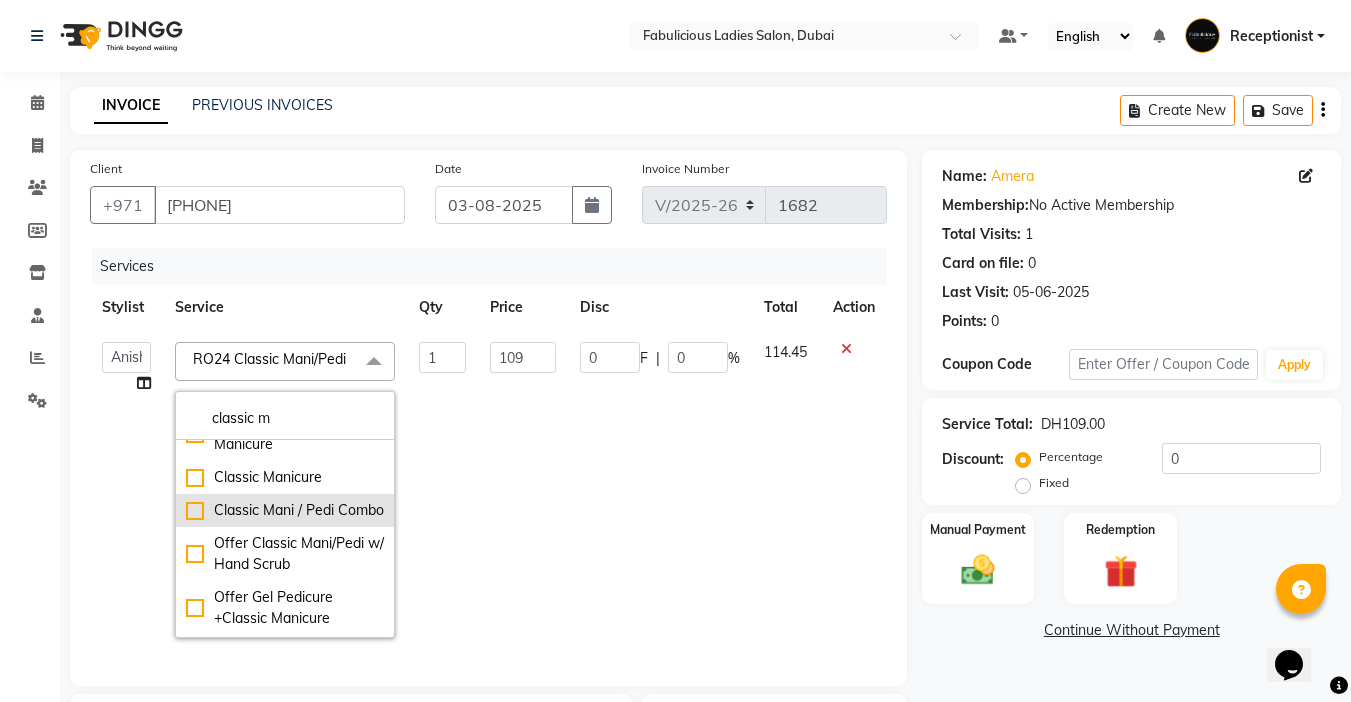 scroll, scrollTop: 361, scrollLeft: 0, axis: vertical 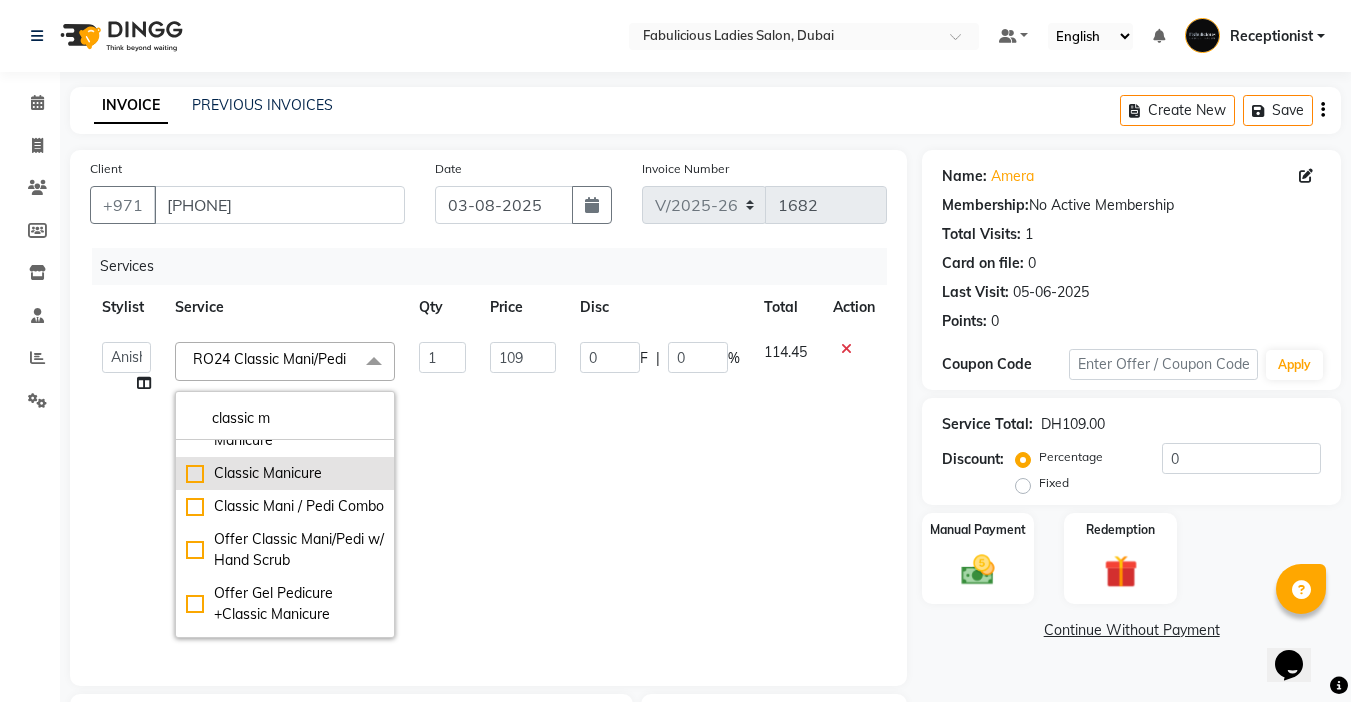 click on "Classic Manicure" 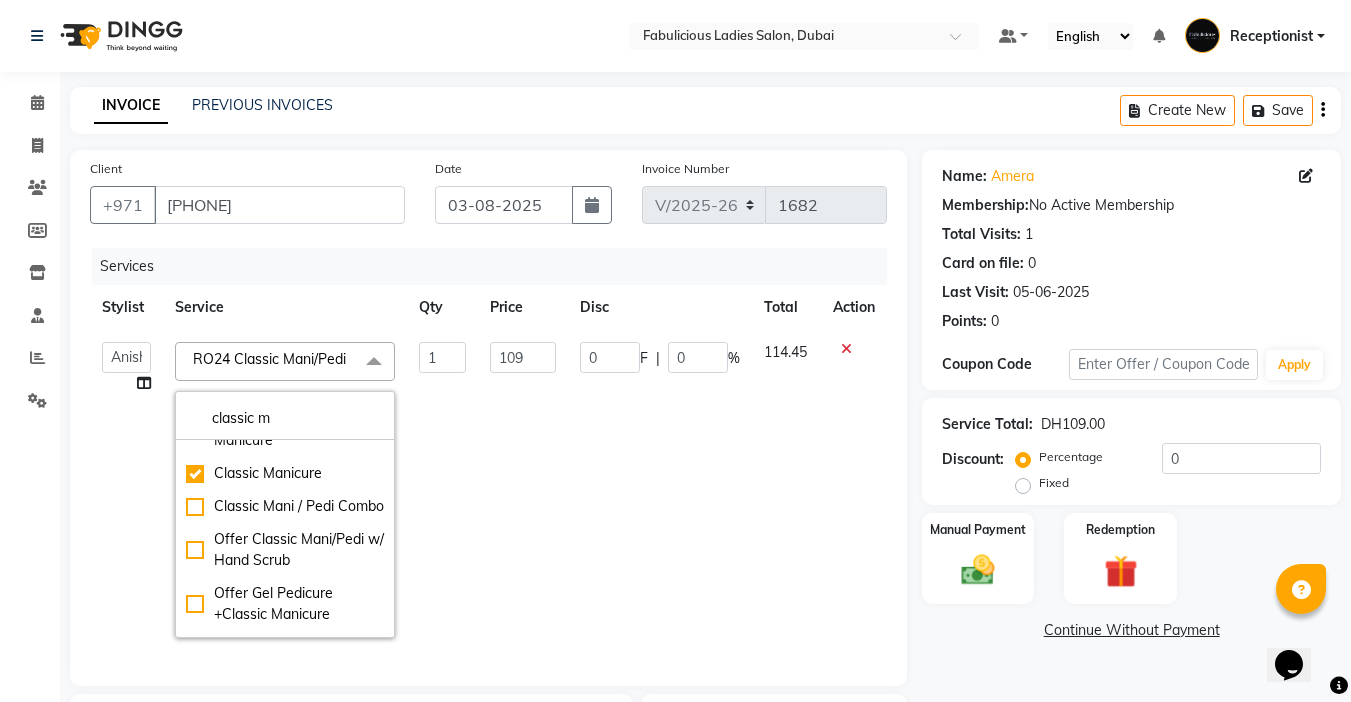 checkbox on "false" 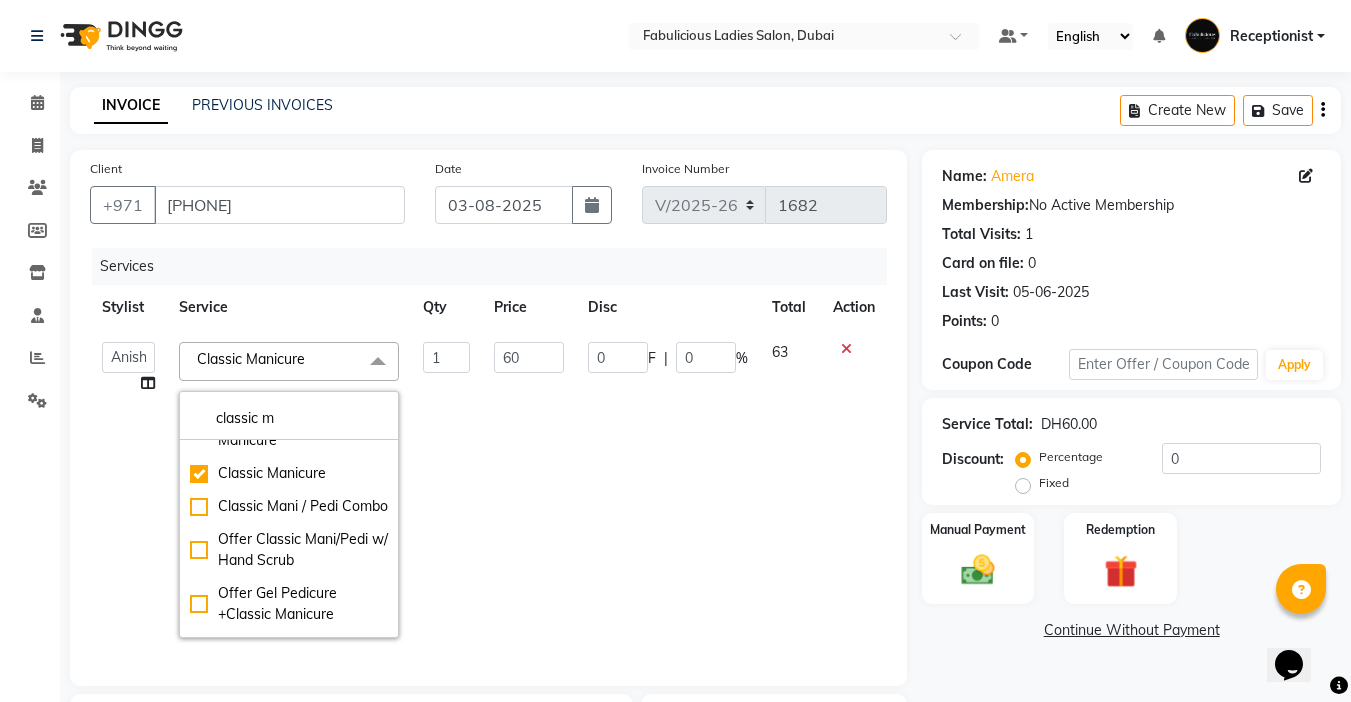 click on "0 F | 0 %" 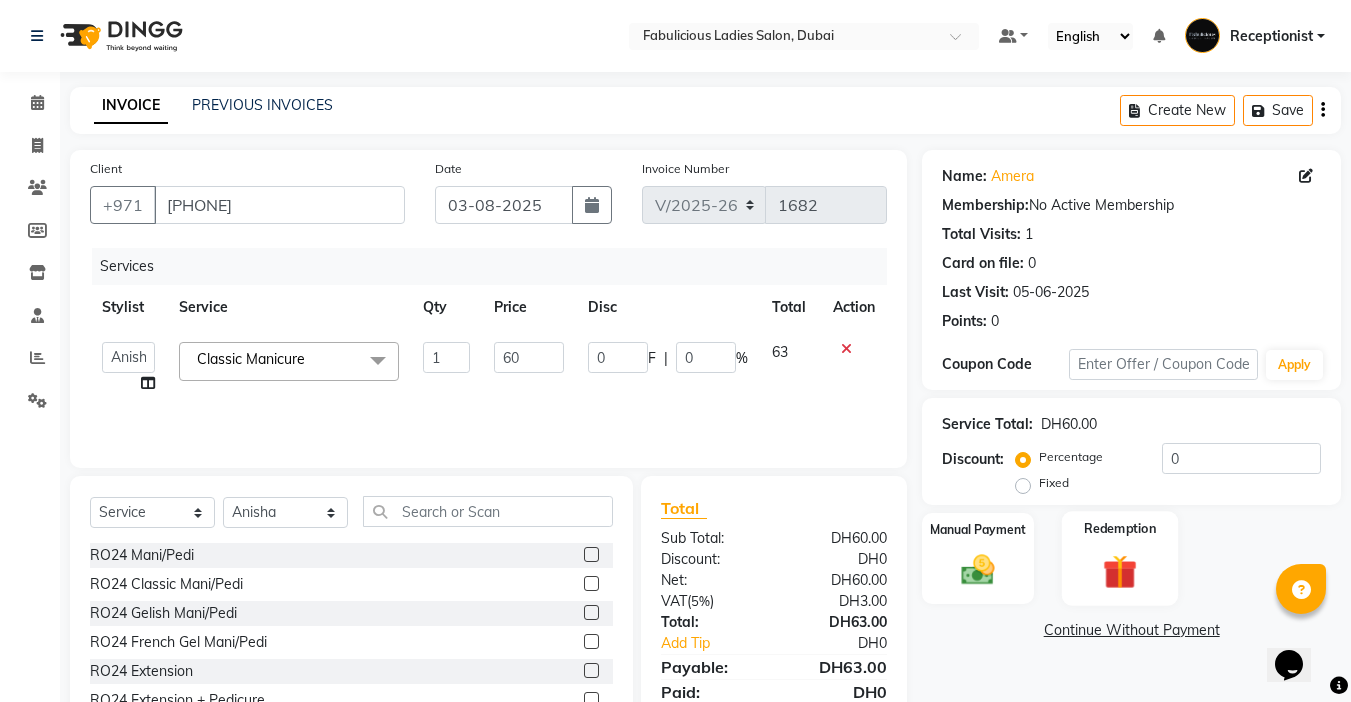 click 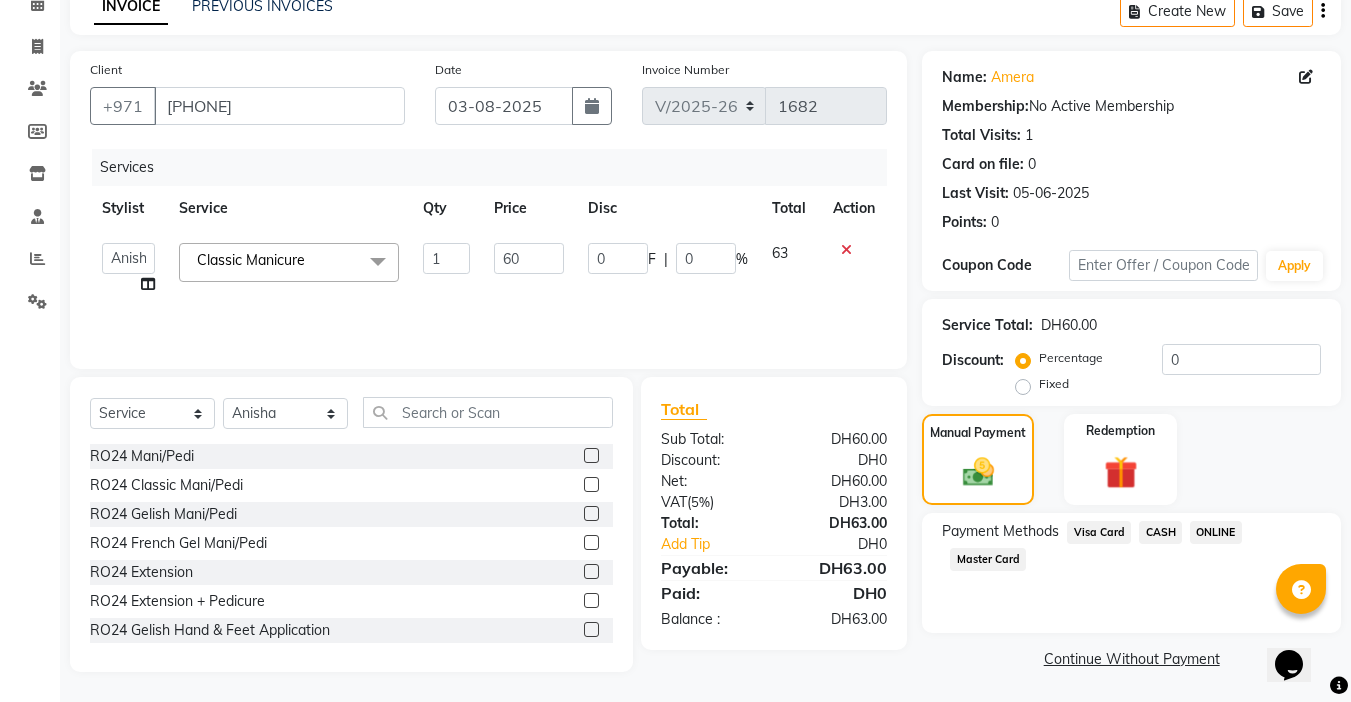 click on "Visa Card" 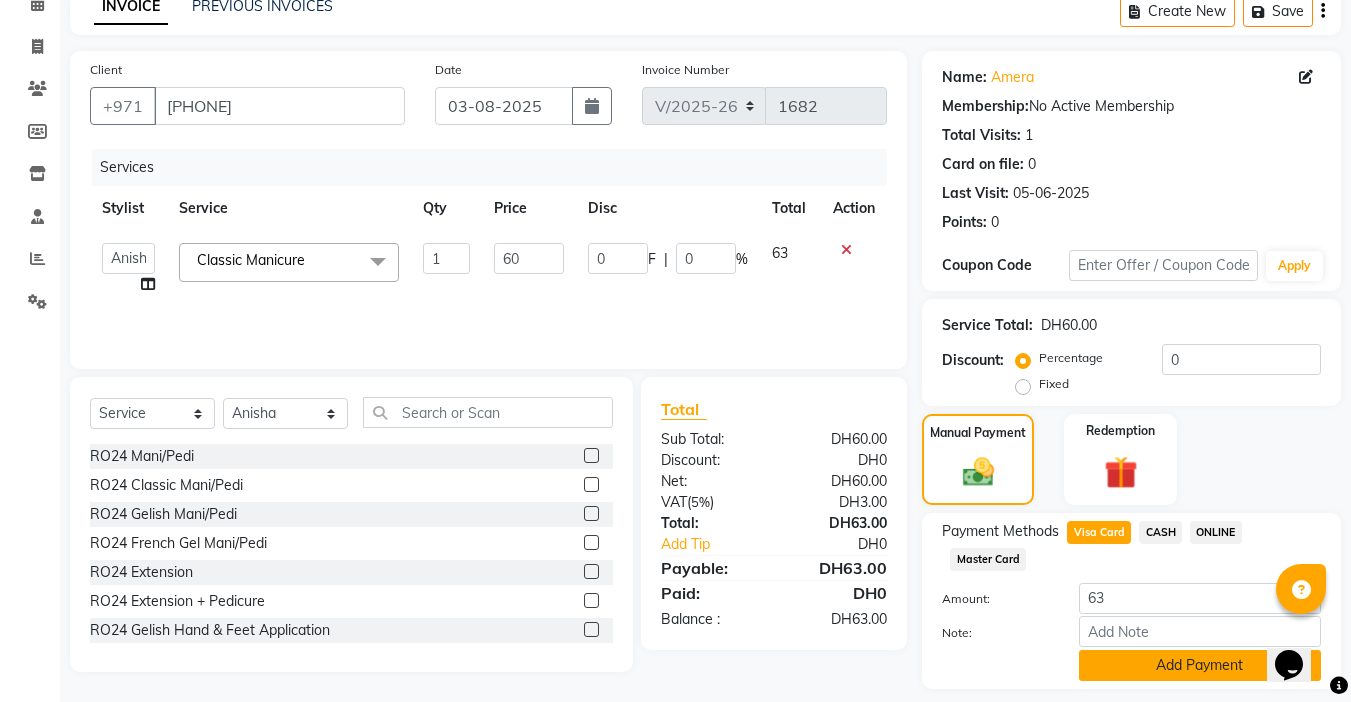 click on "Add Payment" 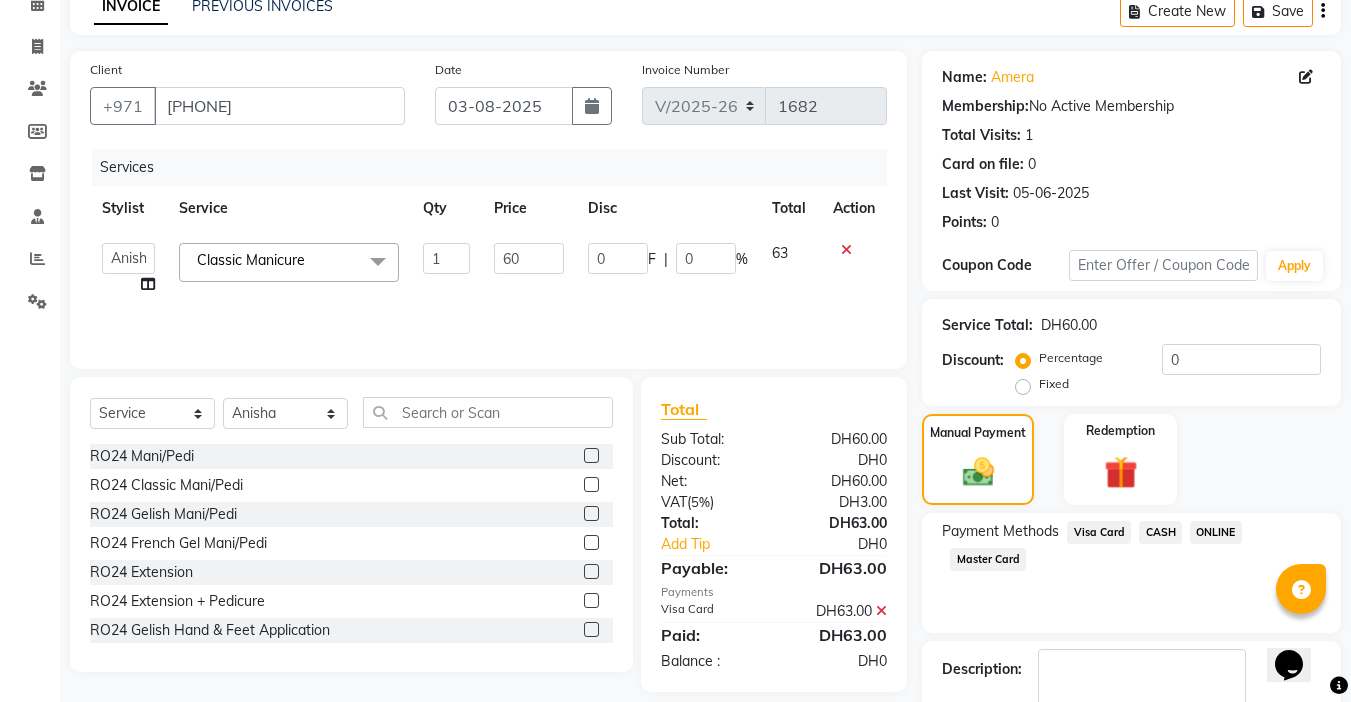 click on "Checkout" 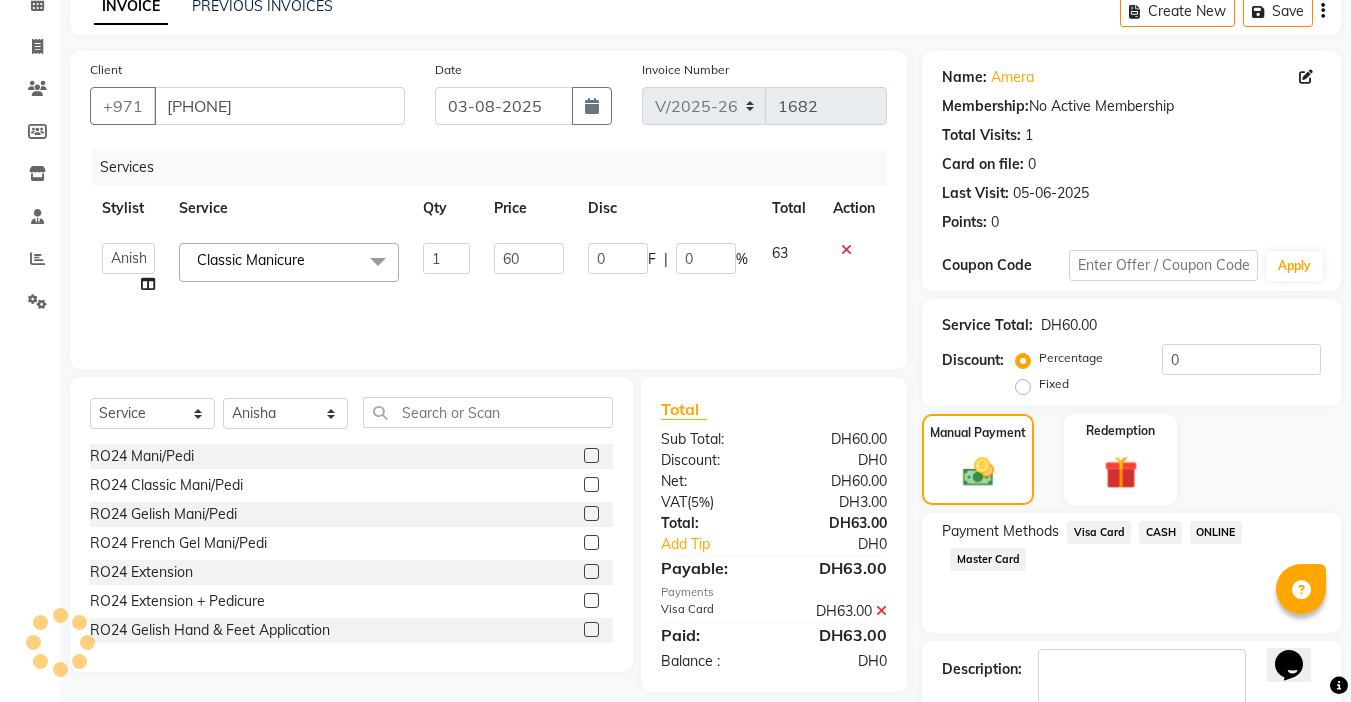 scroll, scrollTop: 214, scrollLeft: 0, axis: vertical 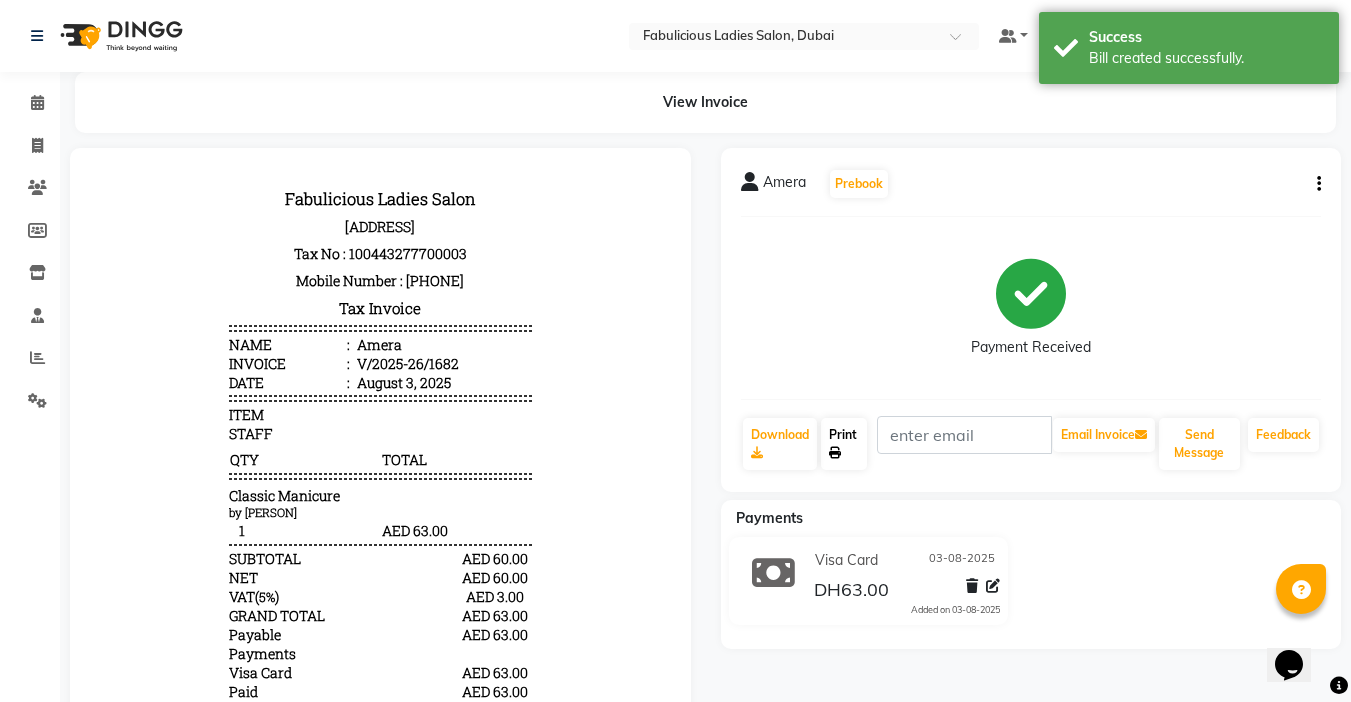 click on "Print" 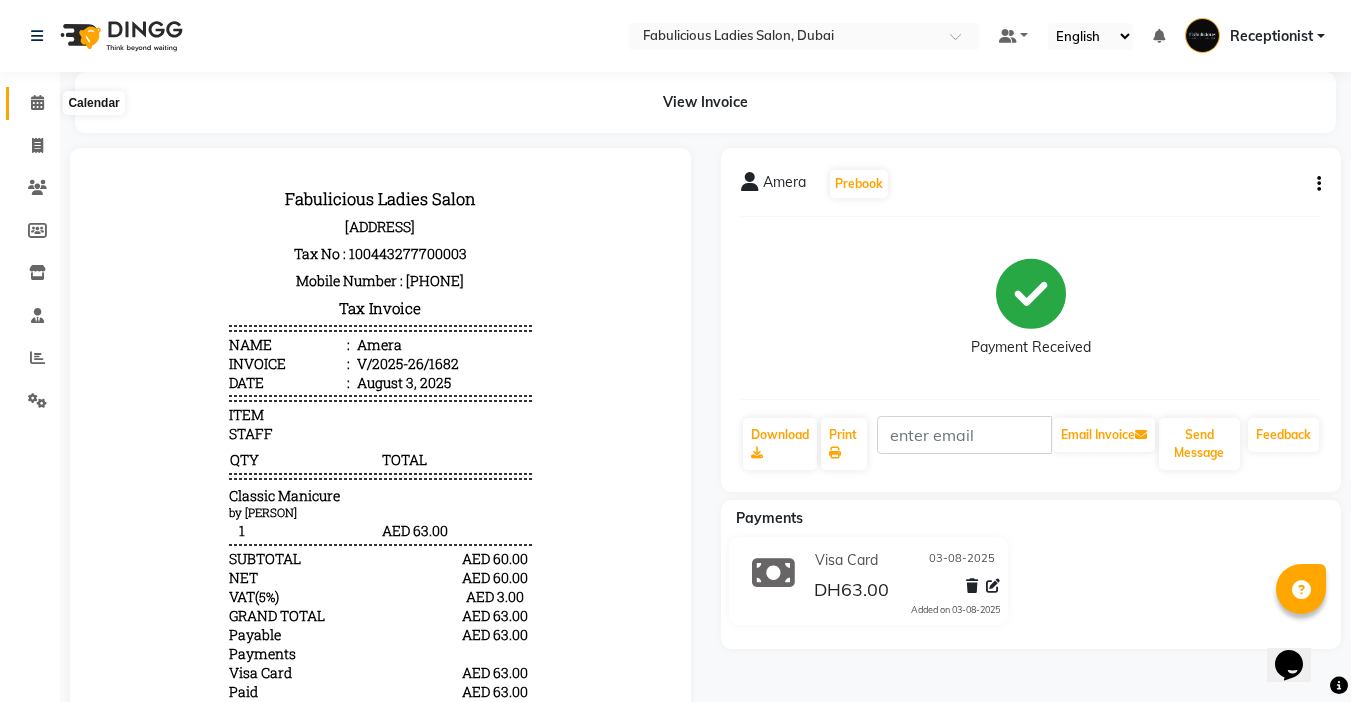 click 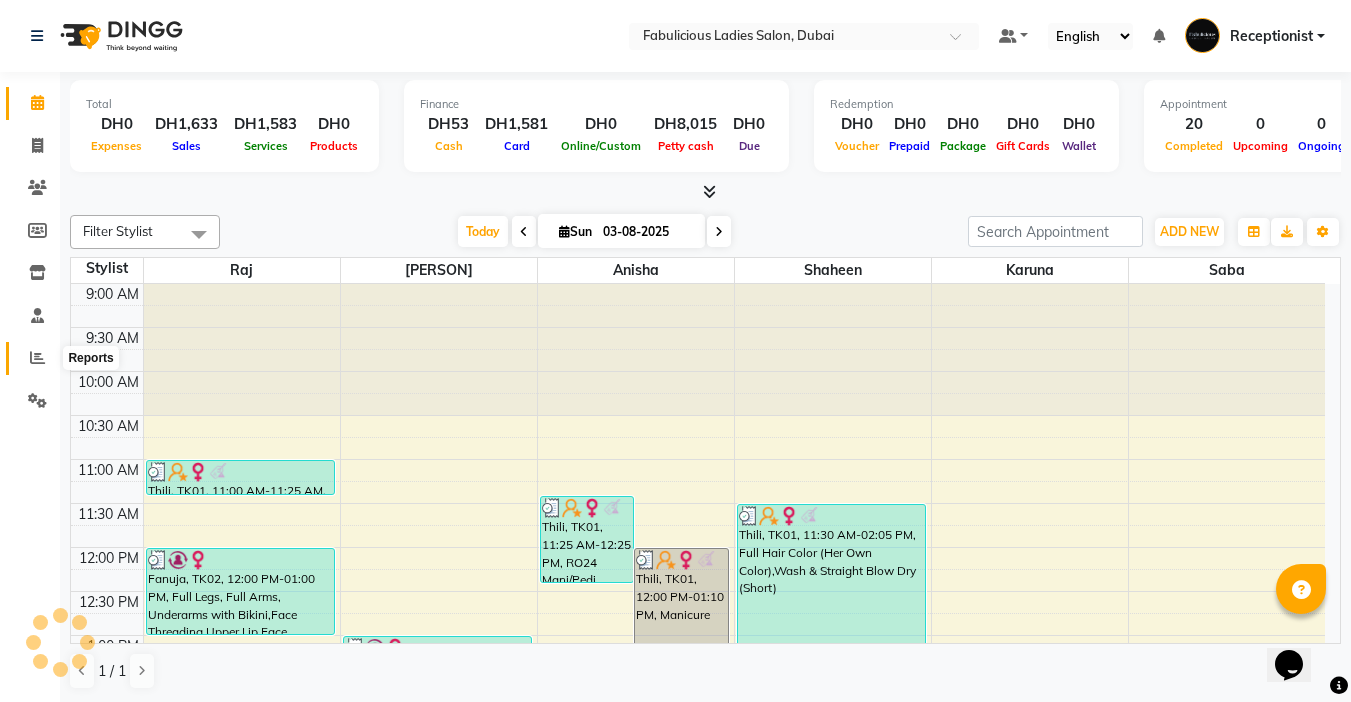 scroll, scrollTop: 0, scrollLeft: 0, axis: both 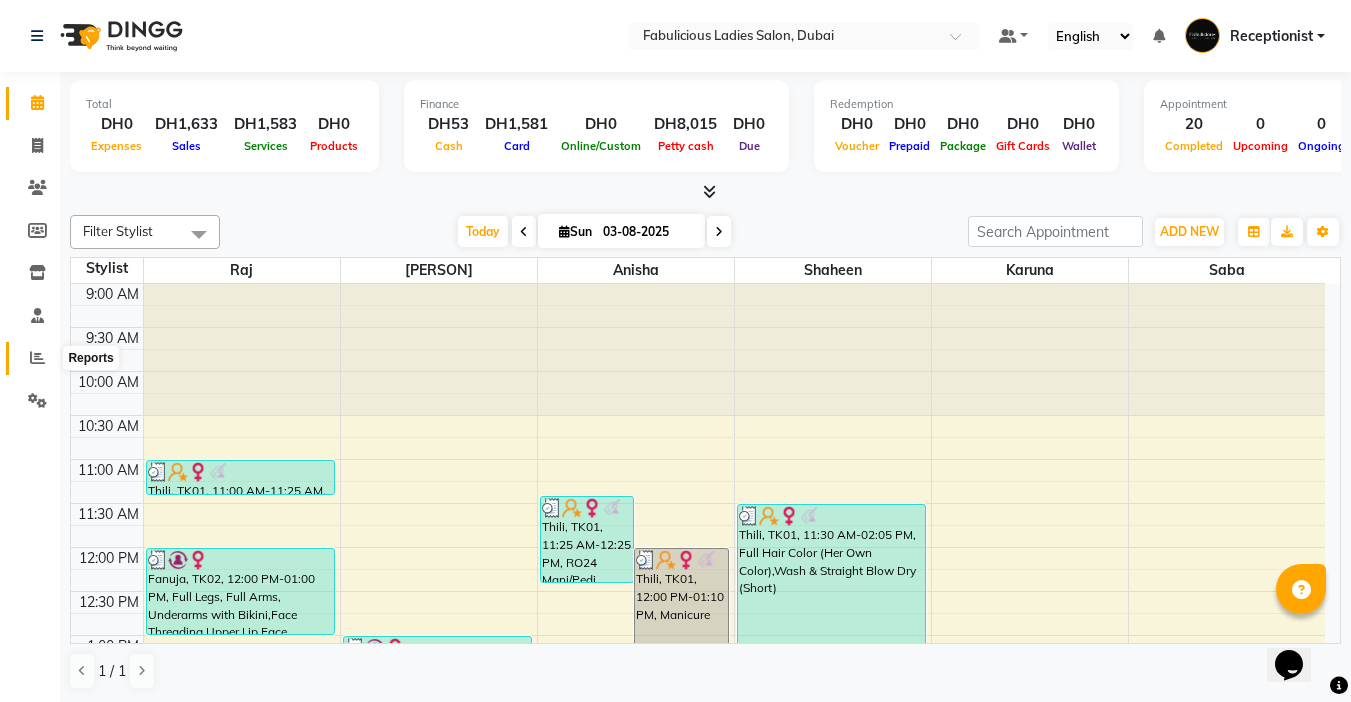 click 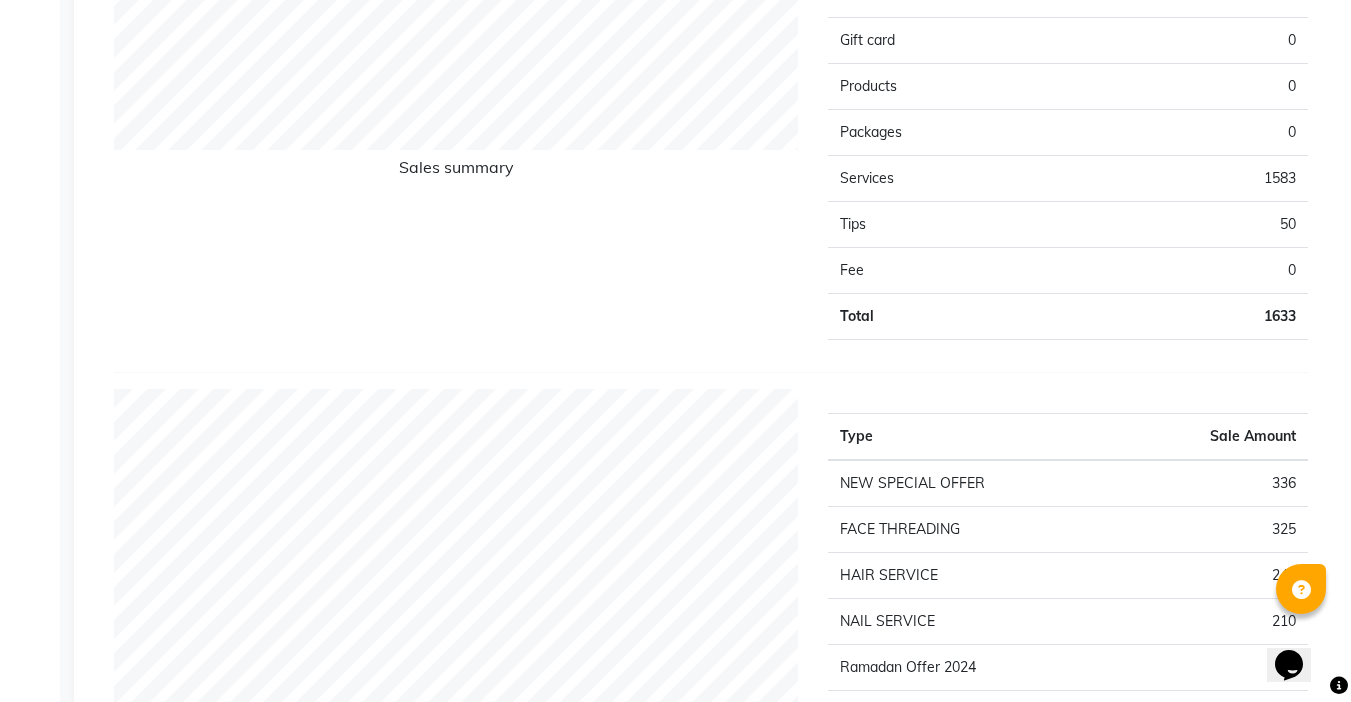 scroll, scrollTop: 100, scrollLeft: 0, axis: vertical 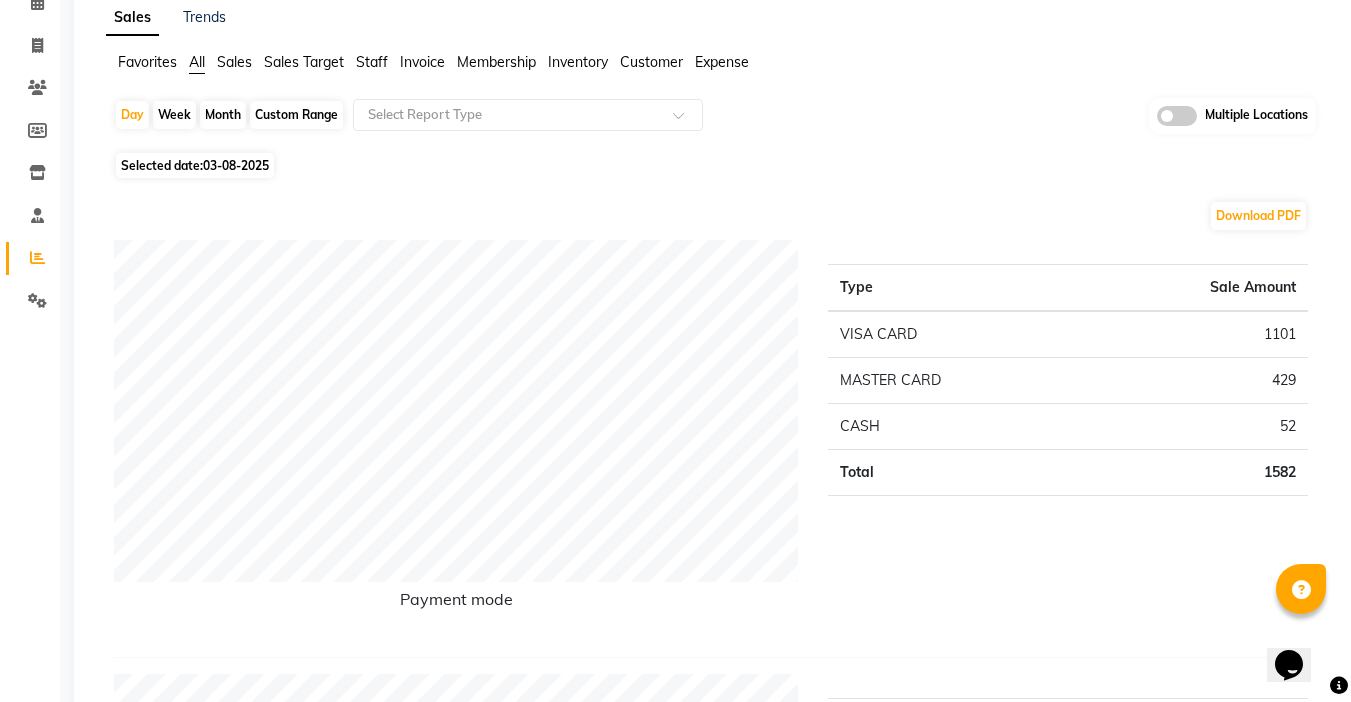 click on "Month" 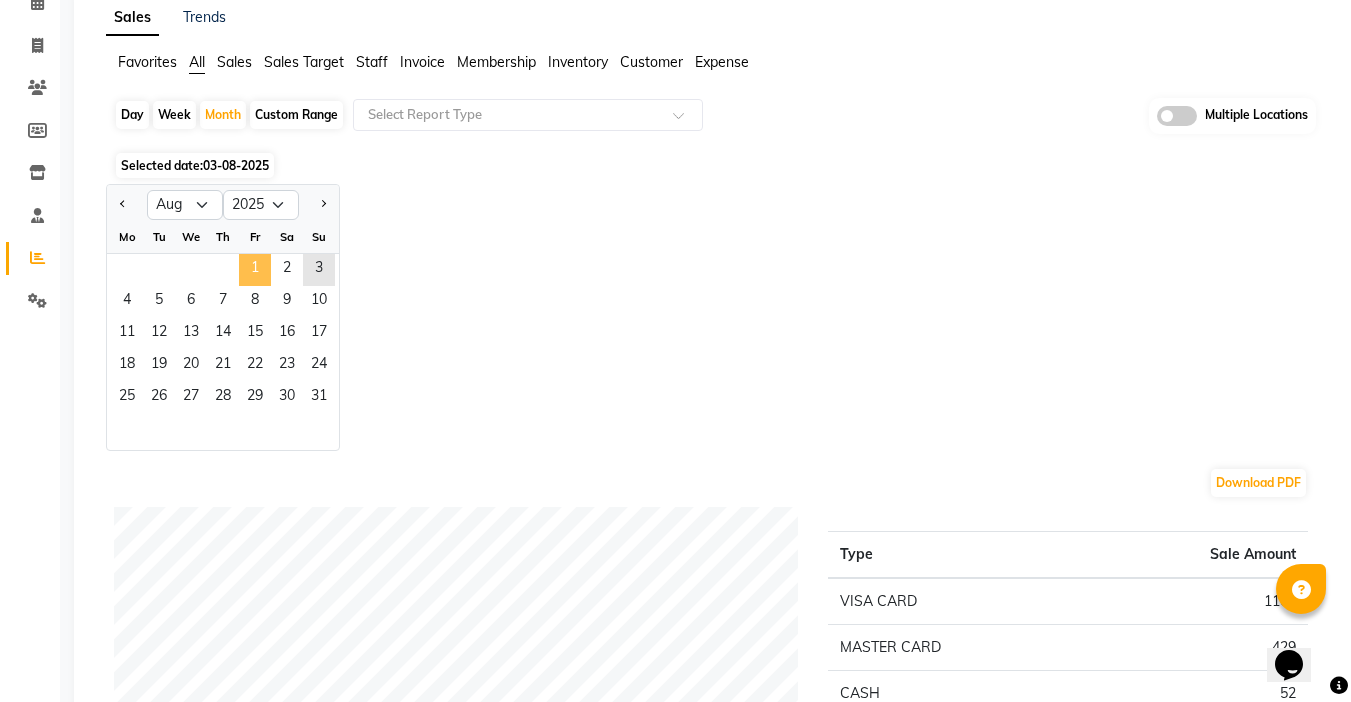 click on "1" 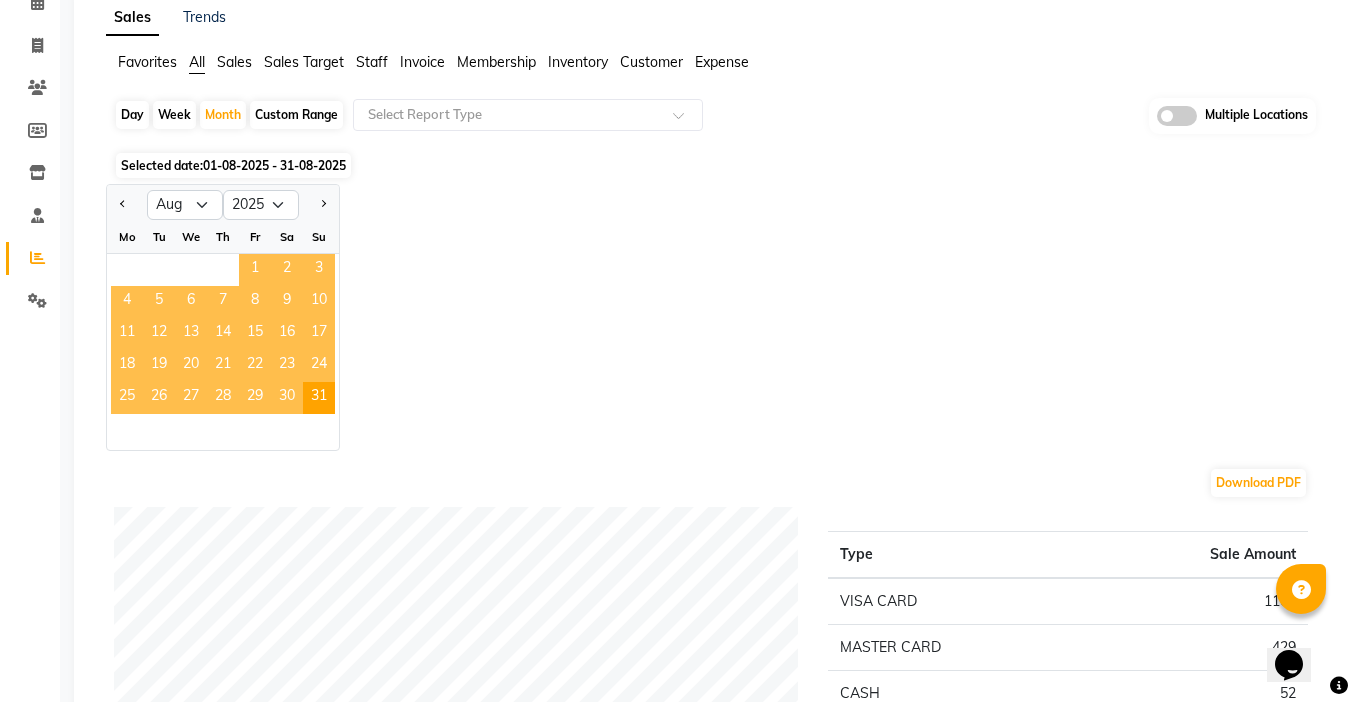 click on "1" 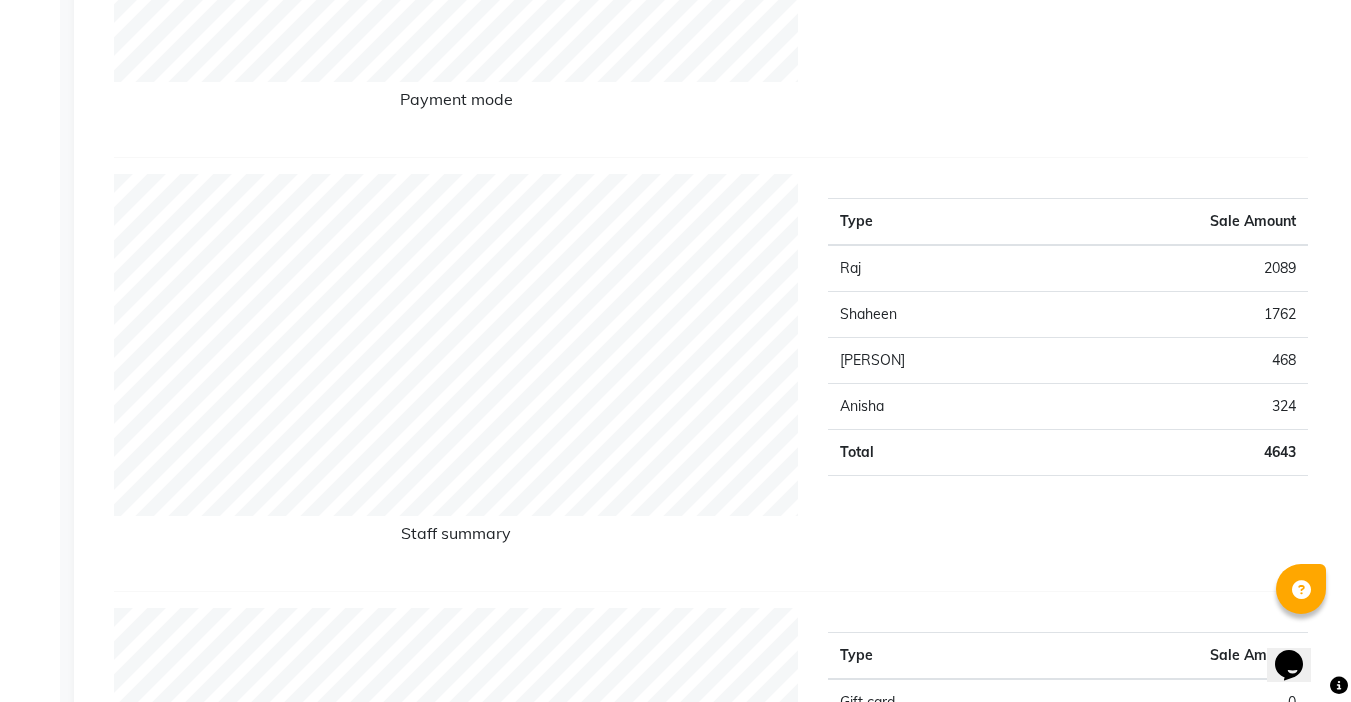scroll, scrollTop: 0, scrollLeft: 0, axis: both 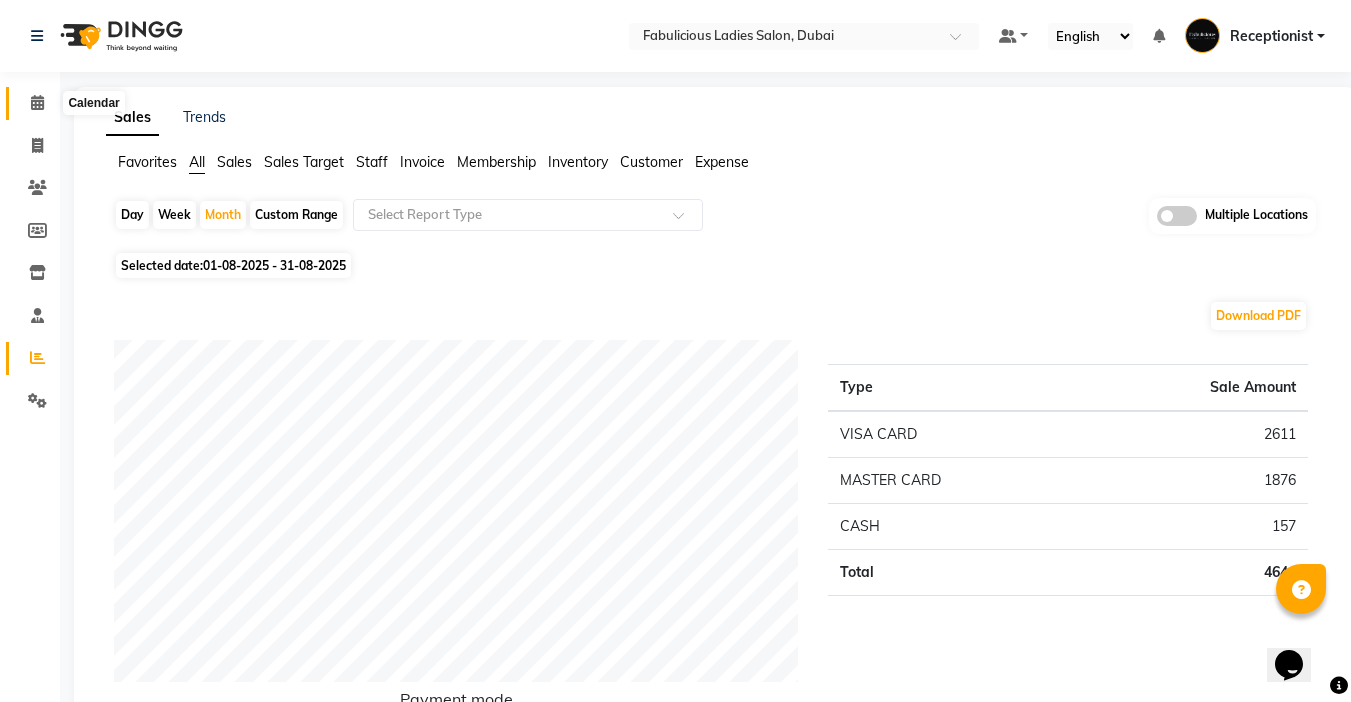 click 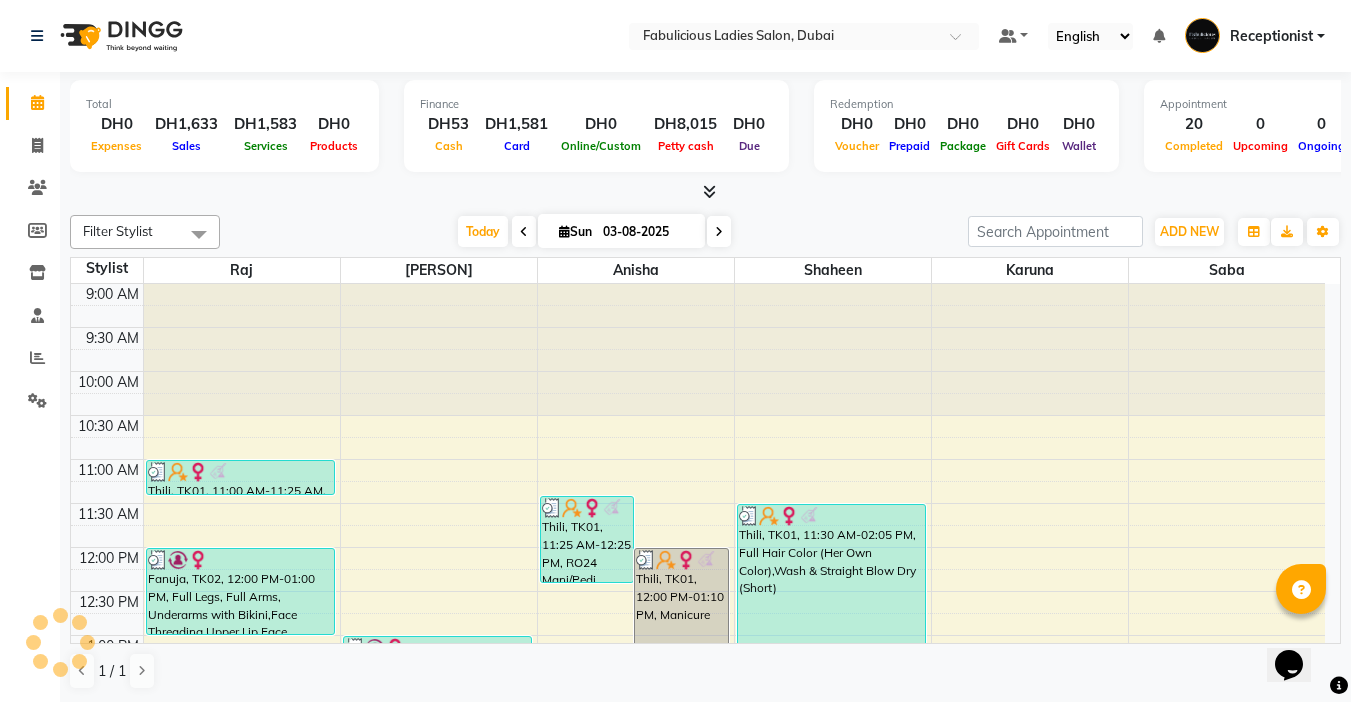 scroll, scrollTop: 0, scrollLeft: 0, axis: both 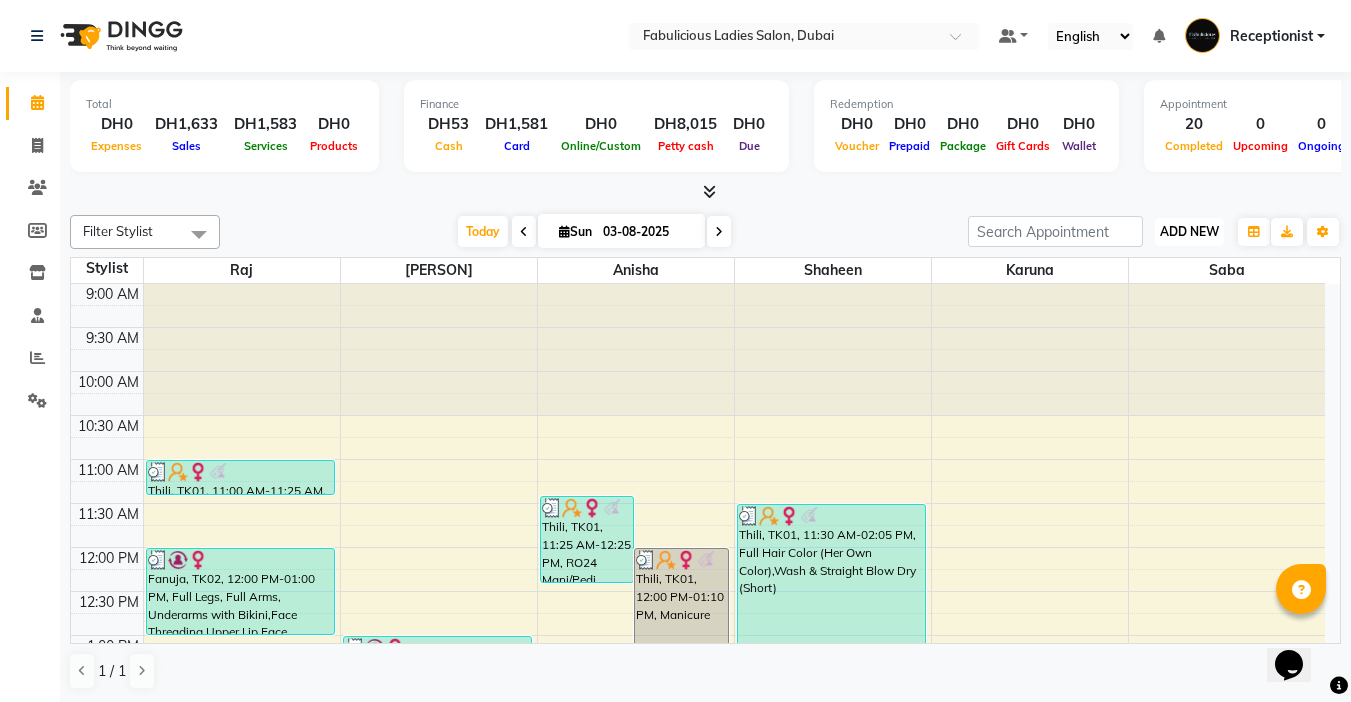 click on "ADD NEW Toggle Dropdown" at bounding box center (1189, 232) 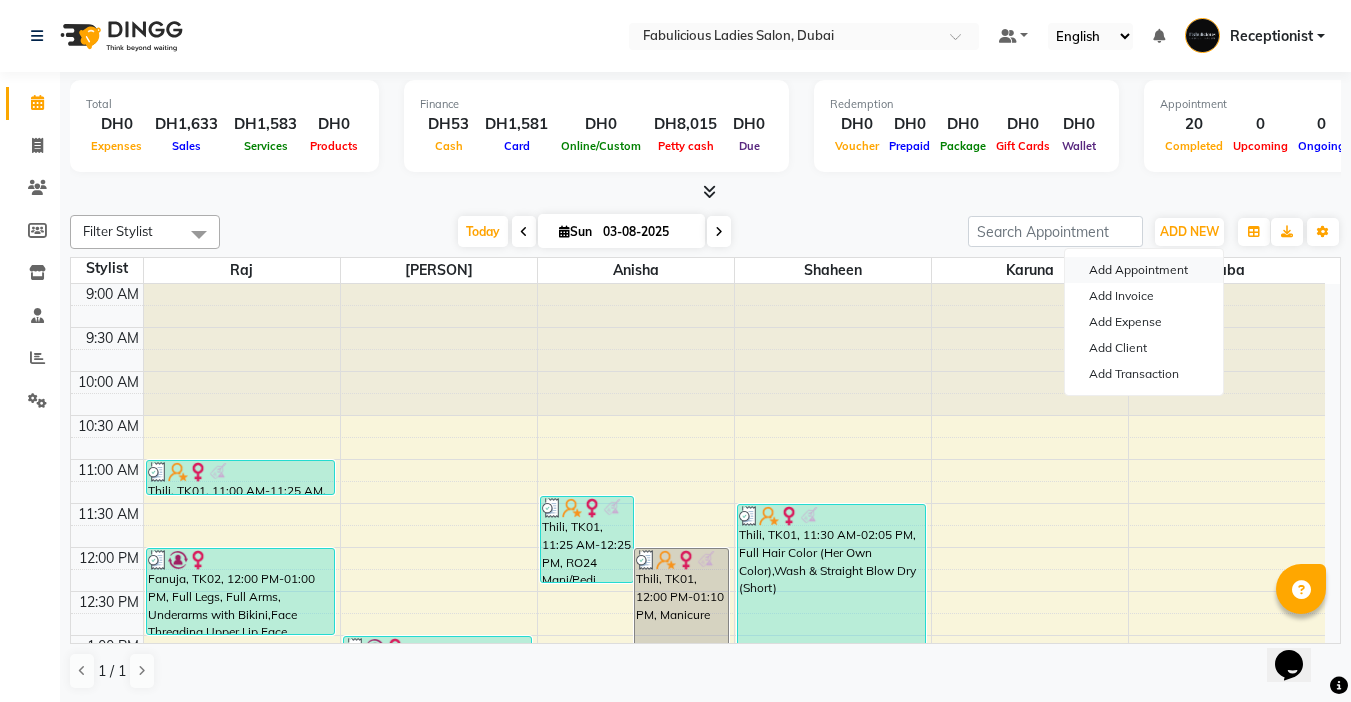 click on "Add Appointment" at bounding box center [1144, 270] 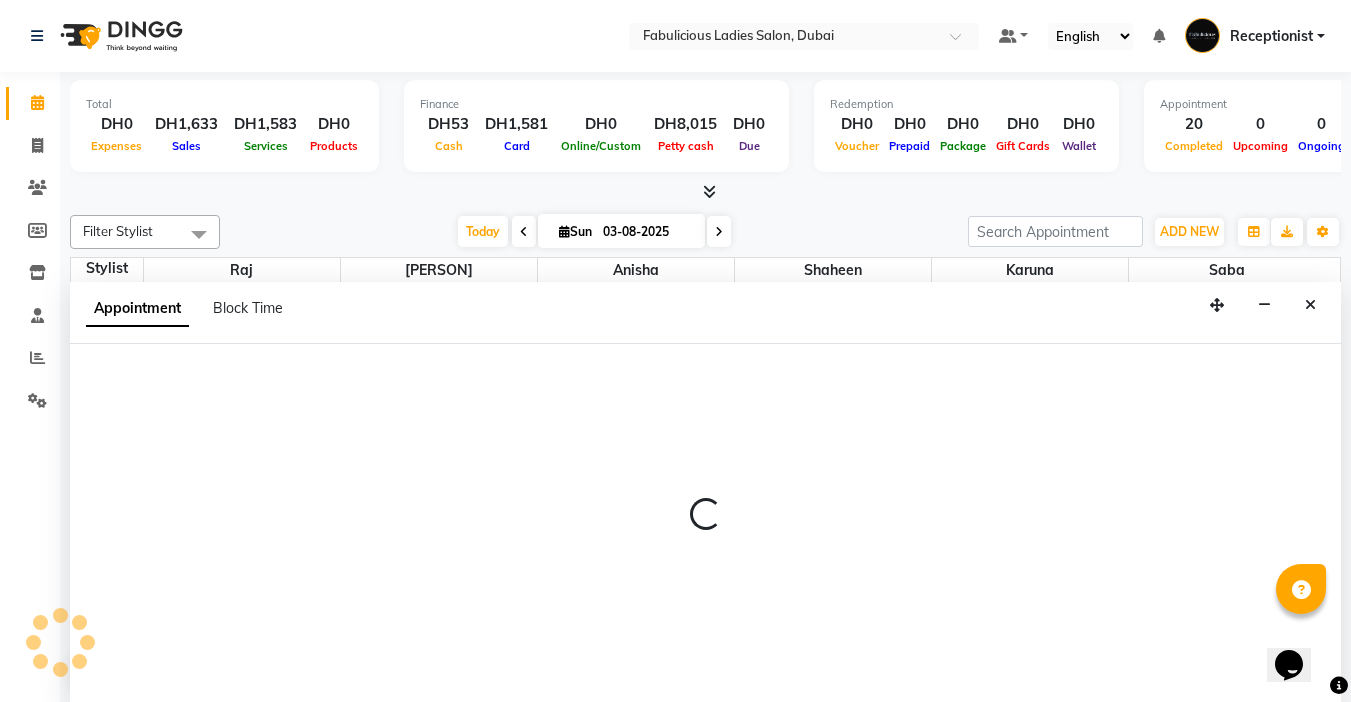 select on "tentative" 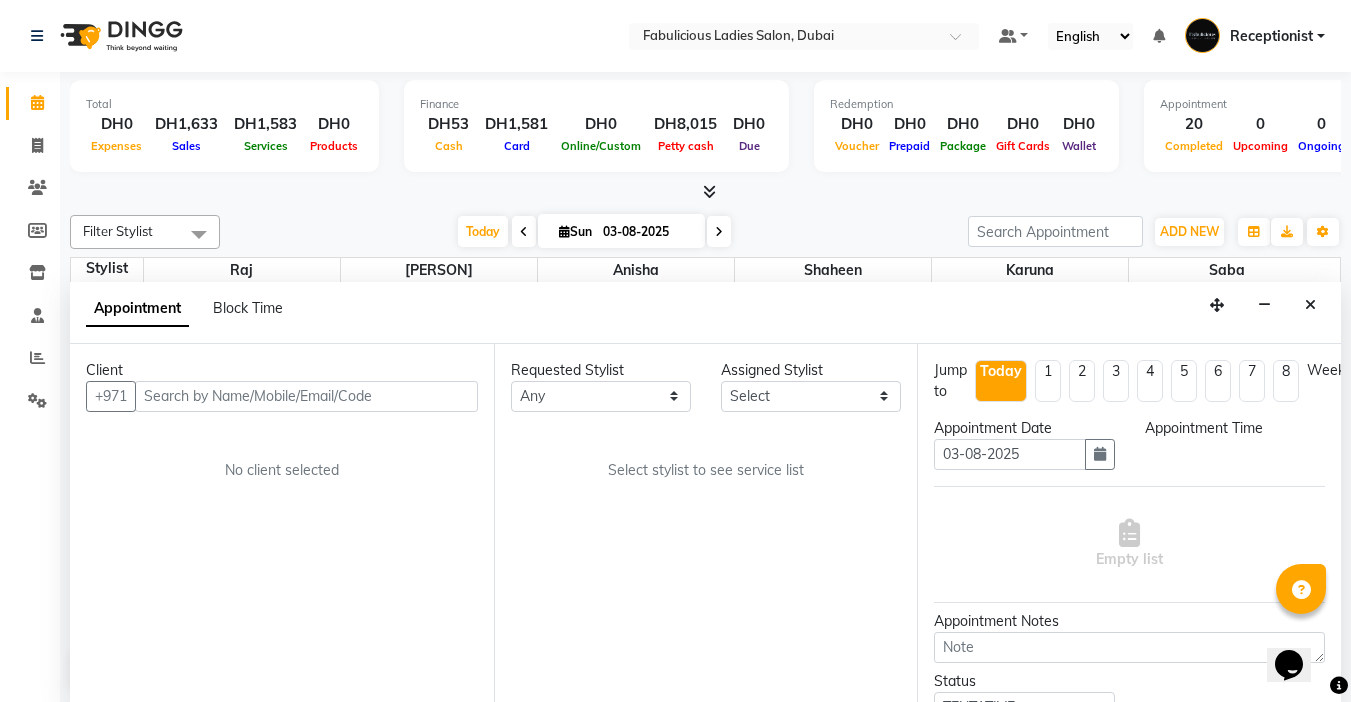 scroll, scrollTop: 1, scrollLeft: 0, axis: vertical 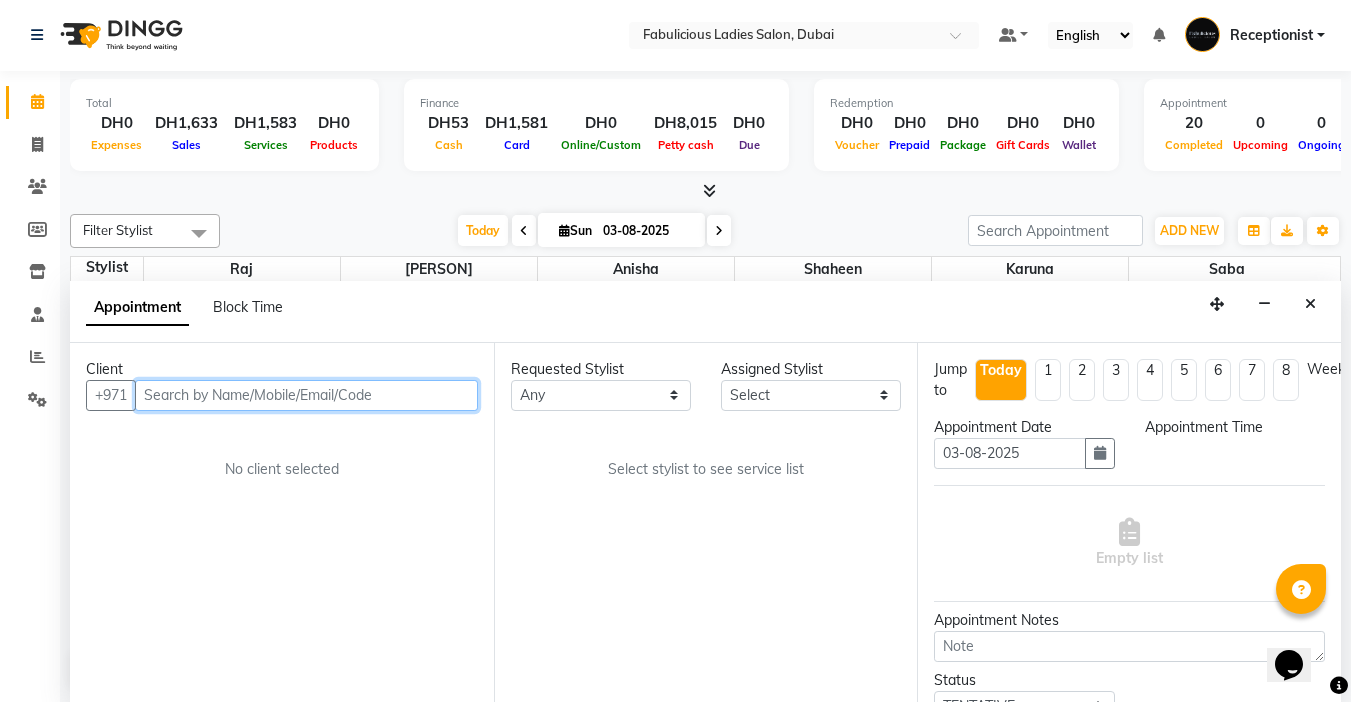 select on "600" 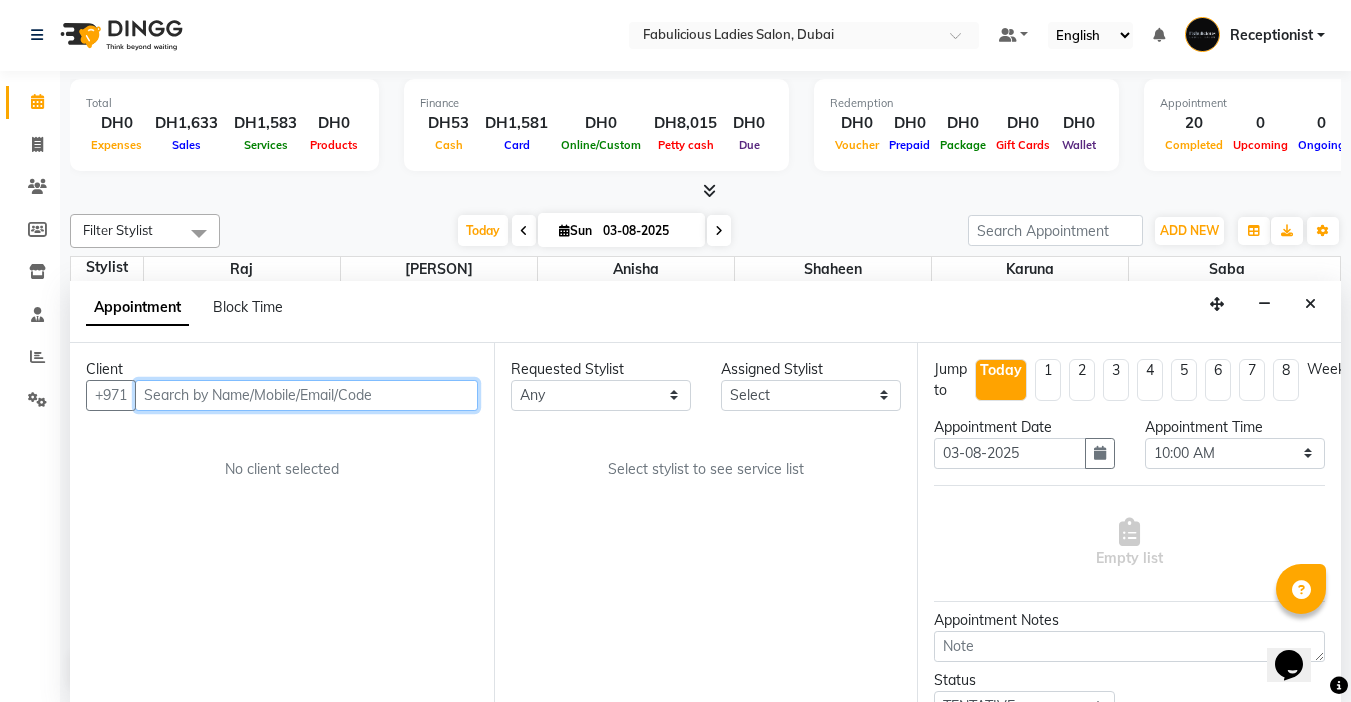 click at bounding box center [306, 395] 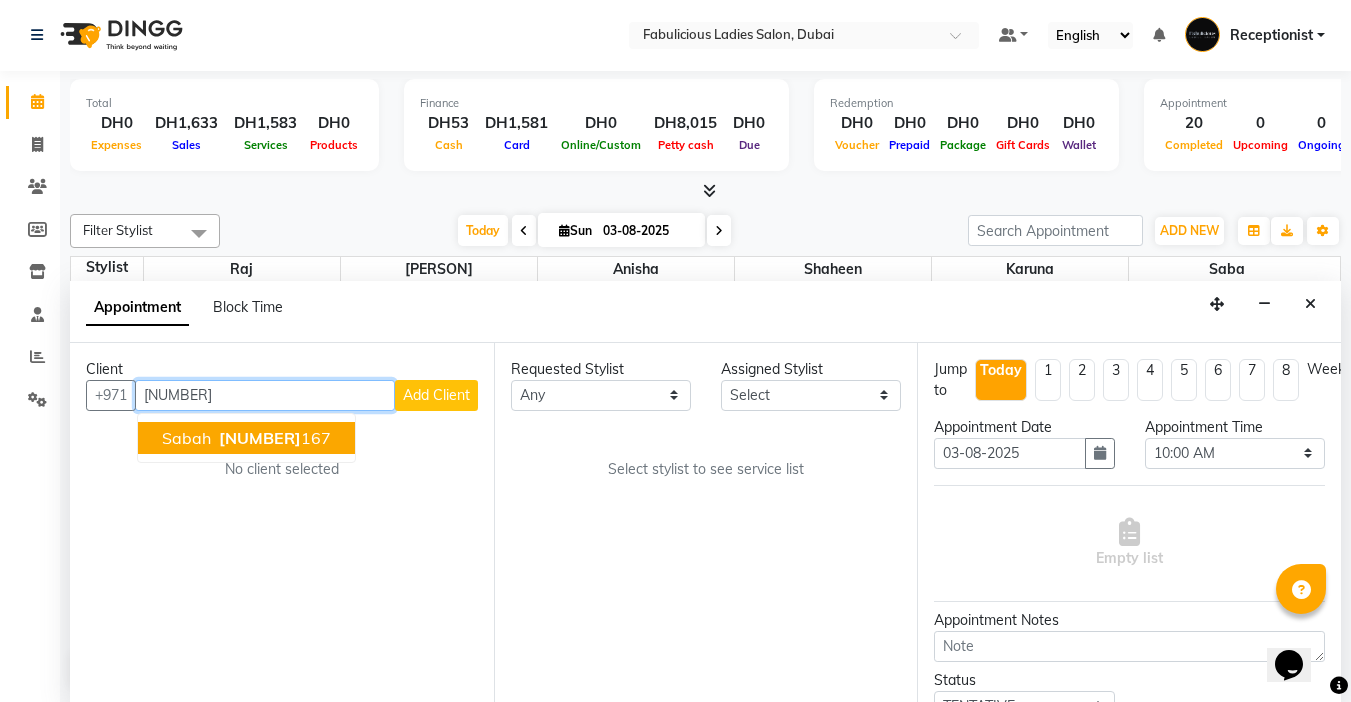 click on "Sabah   [NUMBER]" at bounding box center (246, 438) 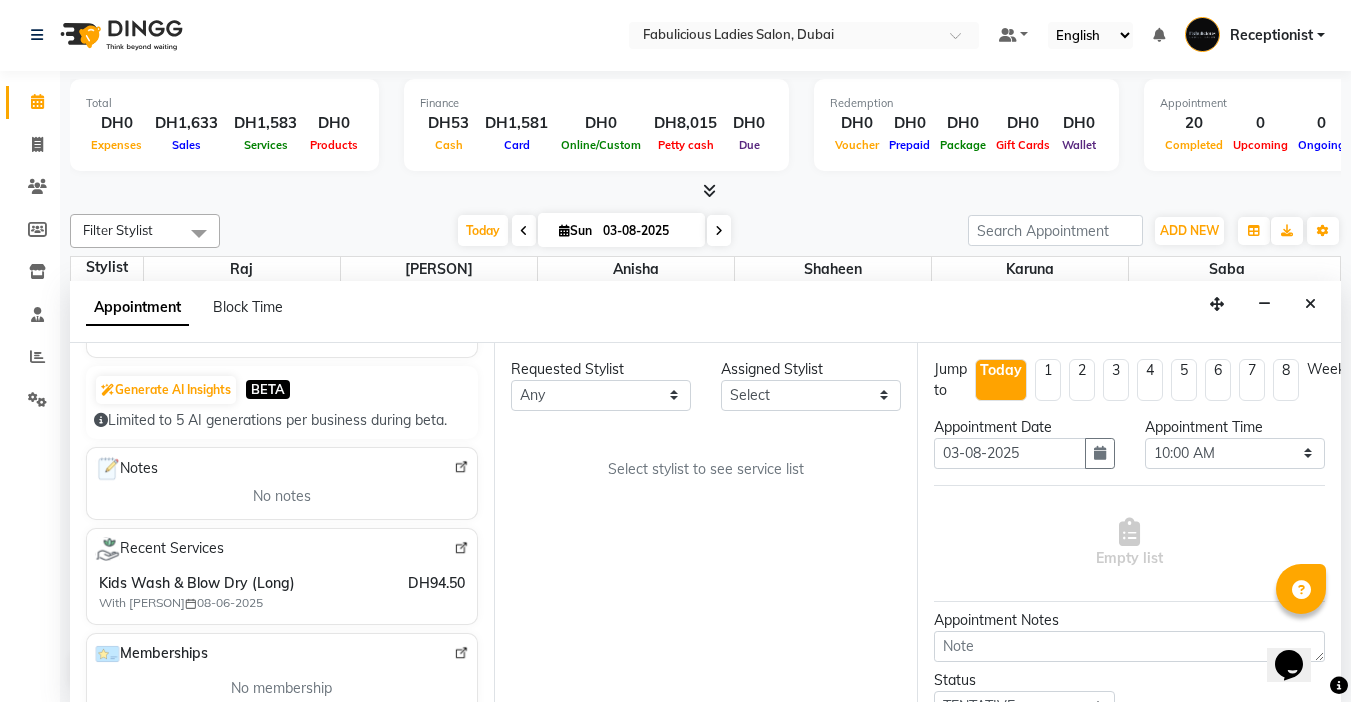 scroll, scrollTop: 200, scrollLeft: 0, axis: vertical 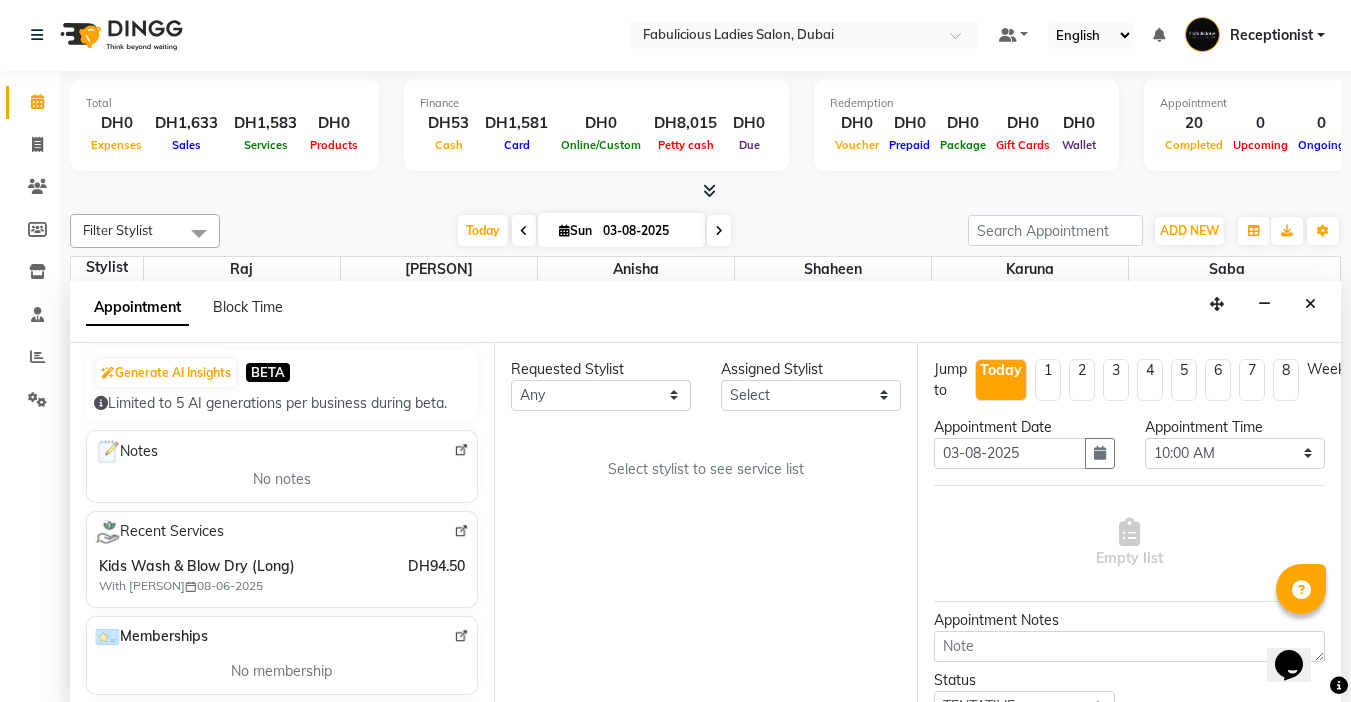 type on "[NUMBER]" 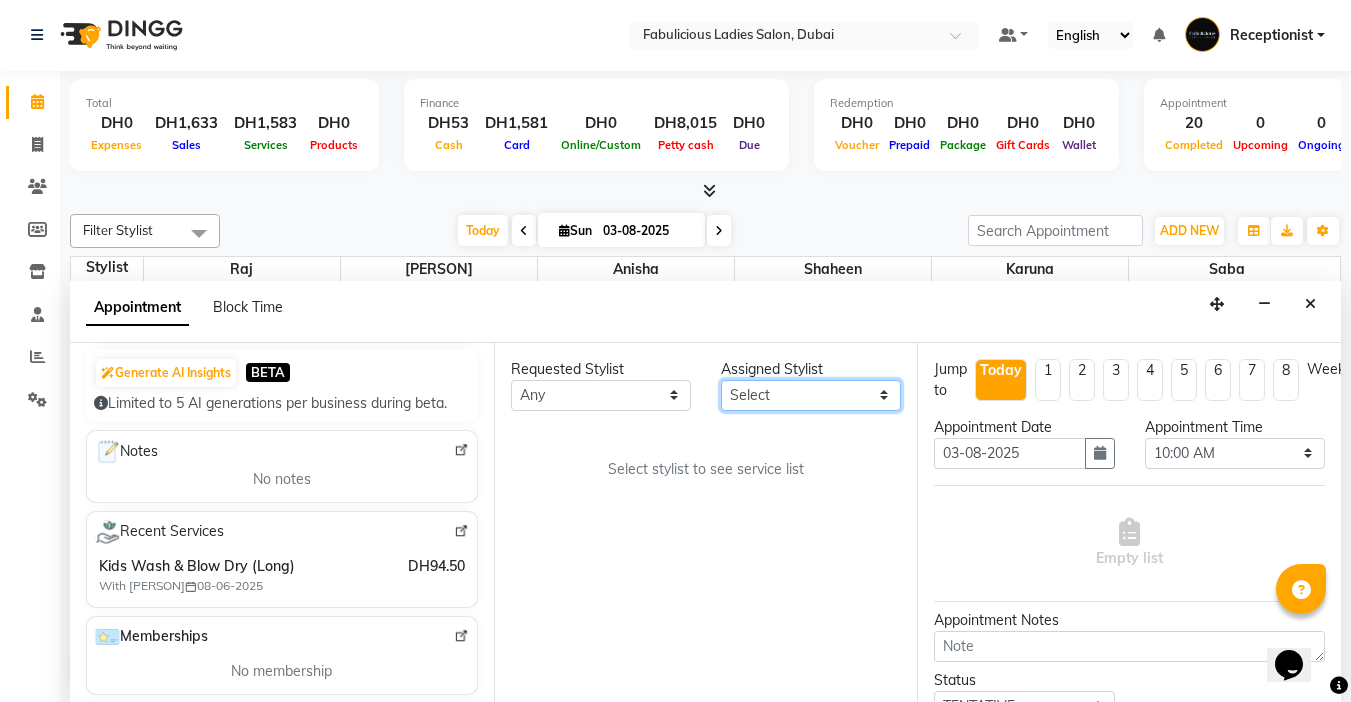 click on "Select [PERSON] [PERSON]  Karuna Raj Saba Shaheen" at bounding box center [811, 395] 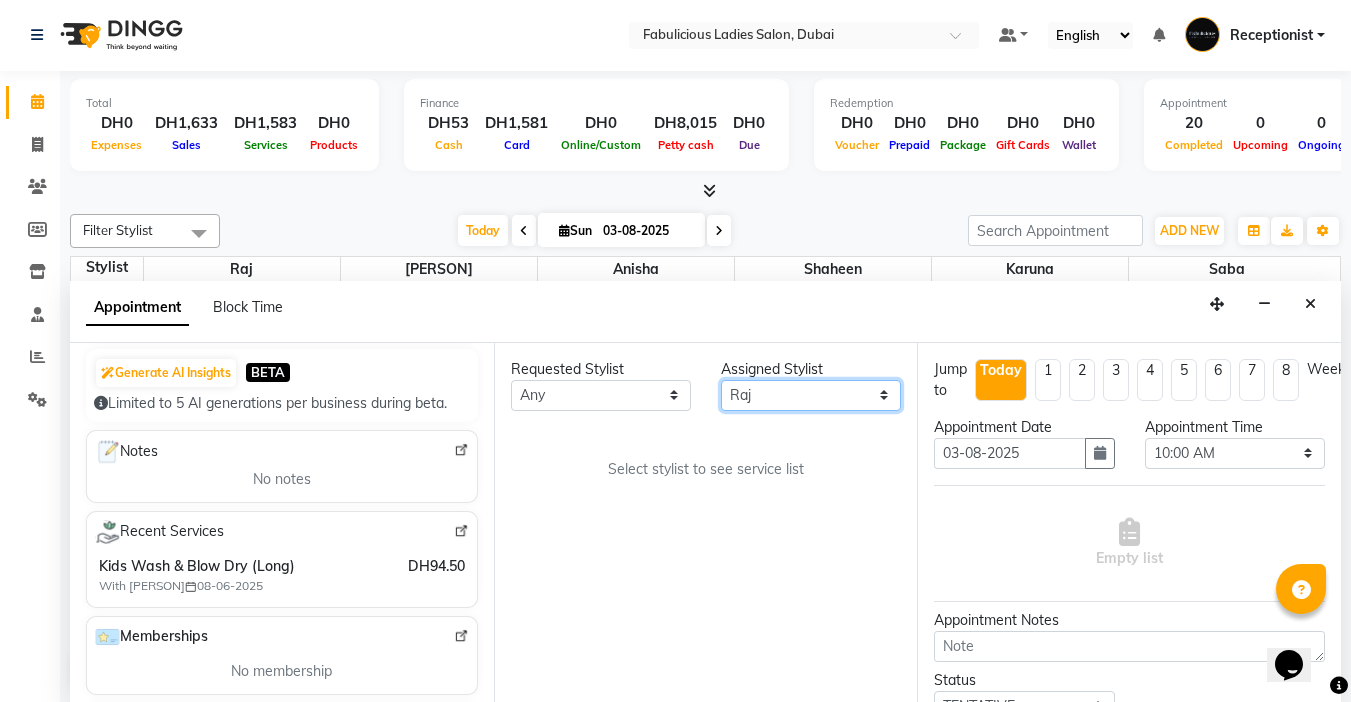 click on "Select [PERSON] [PERSON]  Karuna Raj Saba Shaheen" at bounding box center (811, 395) 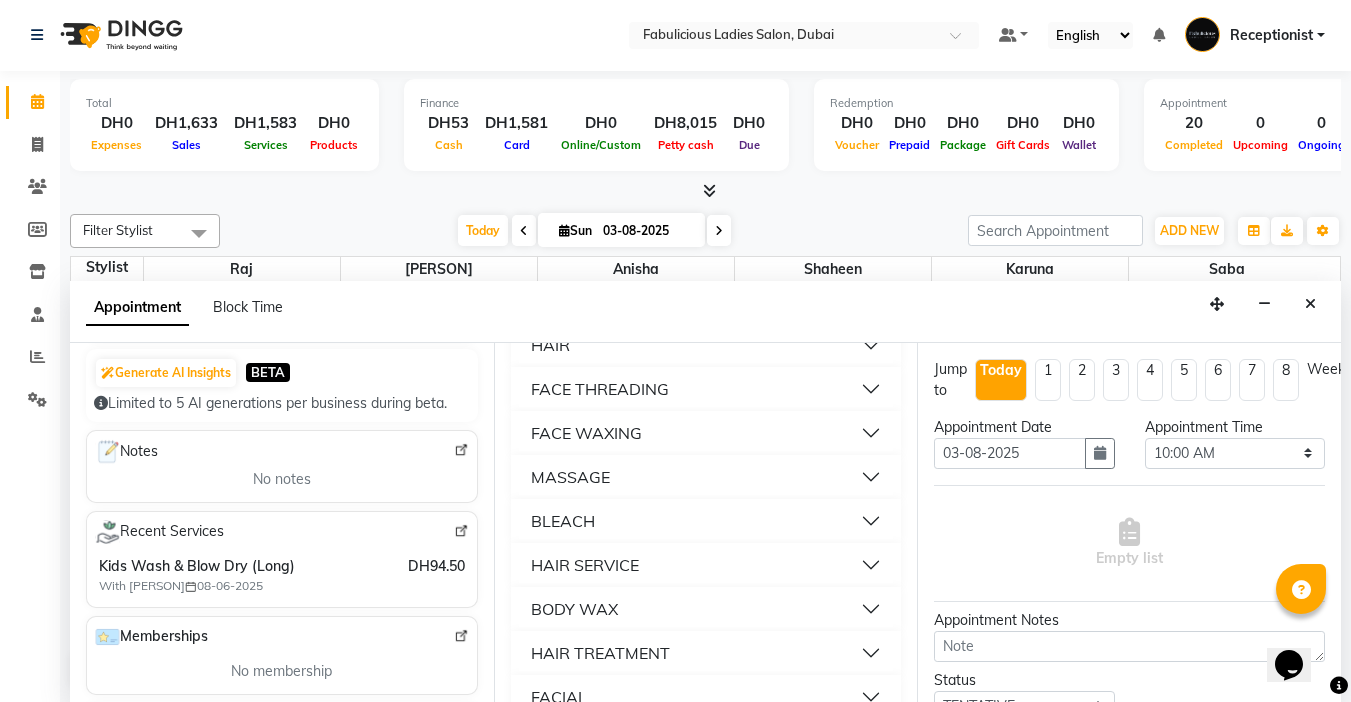 scroll, scrollTop: 1400, scrollLeft: 0, axis: vertical 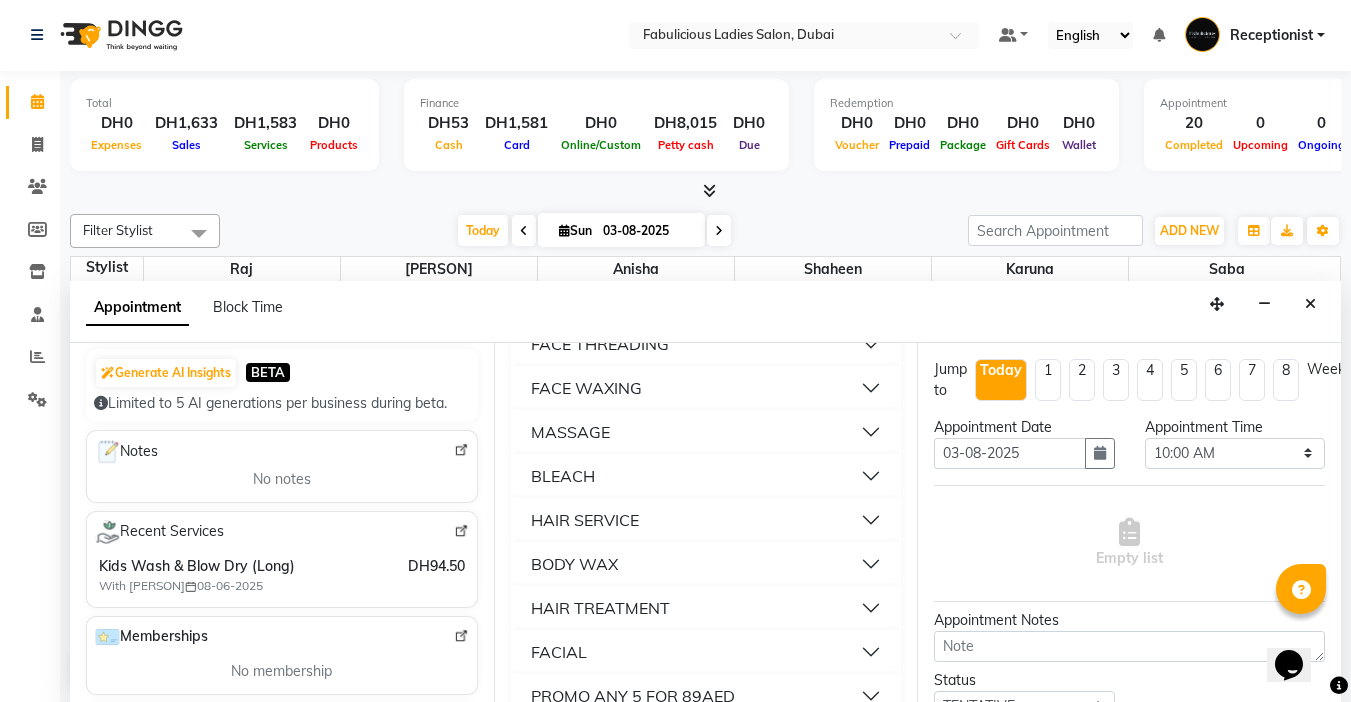click on "FACE THREADING" at bounding box center [600, 344] 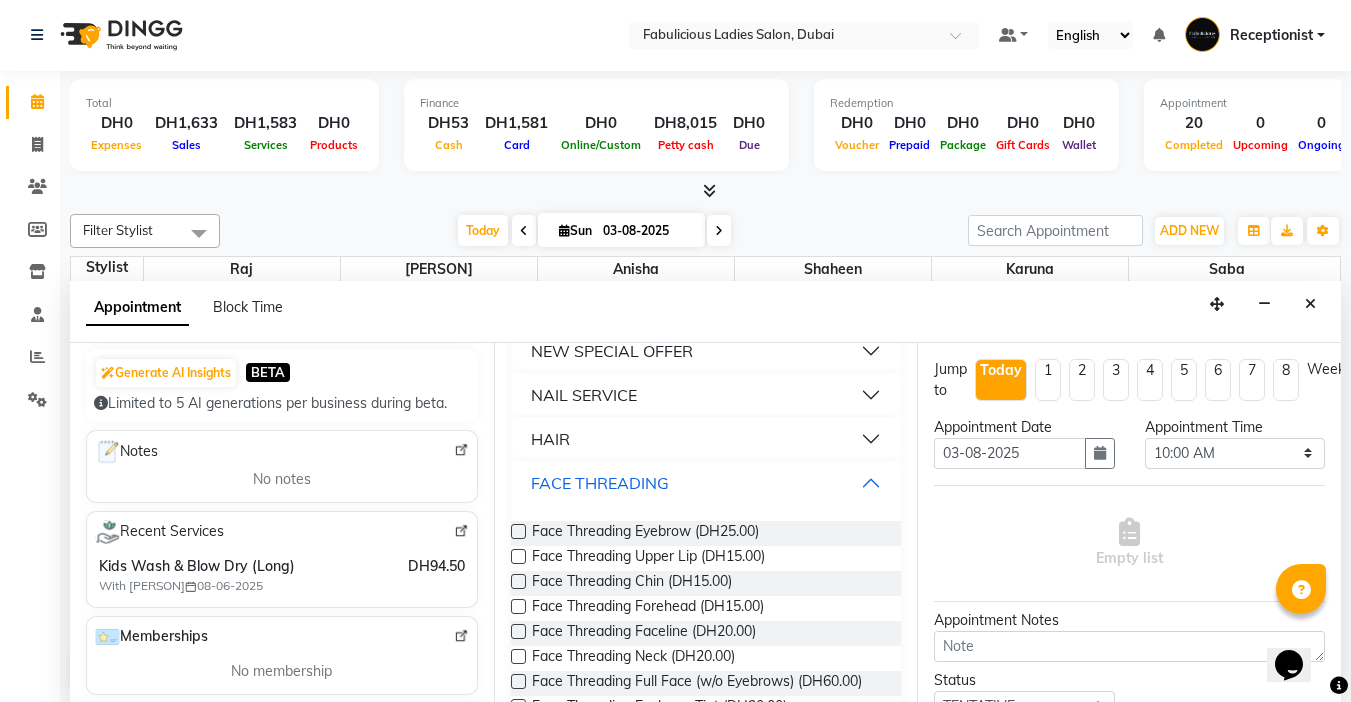 scroll, scrollTop: 1200, scrollLeft: 0, axis: vertical 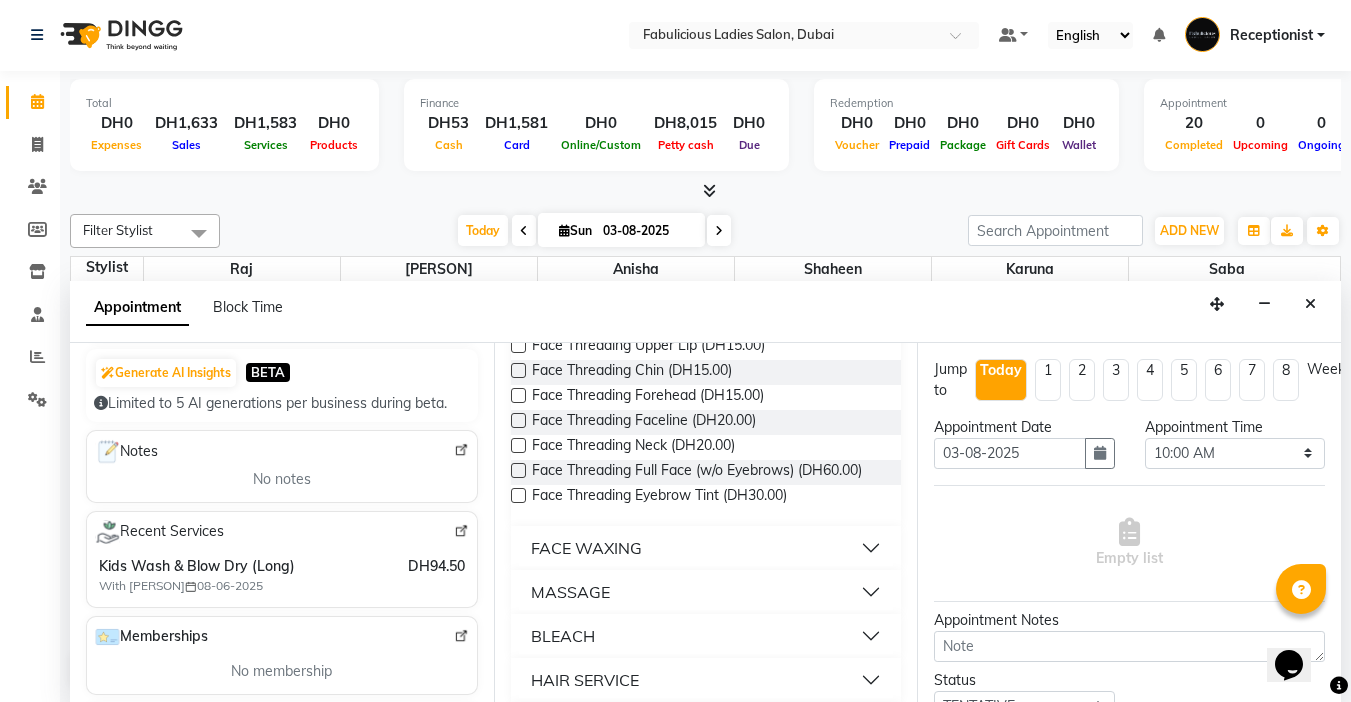 drag, startPoint x: 519, startPoint y: 371, endPoint x: 522, endPoint y: 381, distance: 10.440307 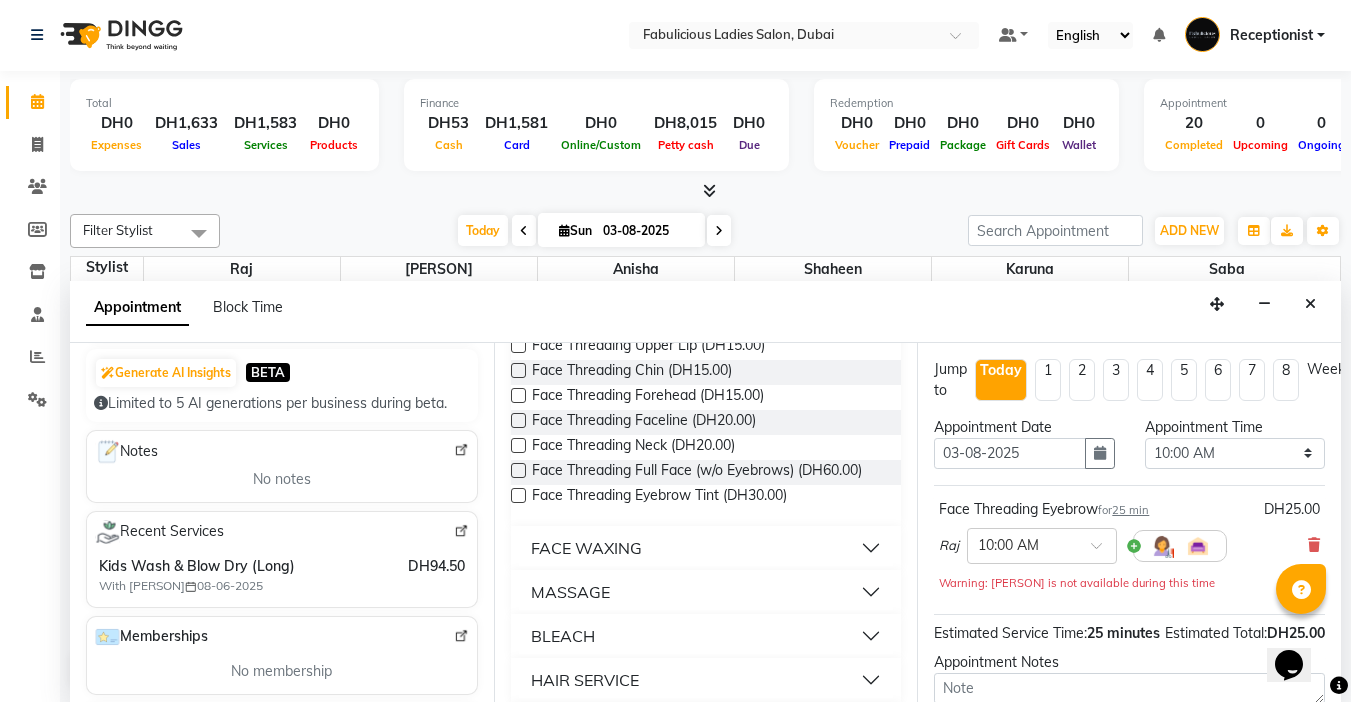 checkbox on "false" 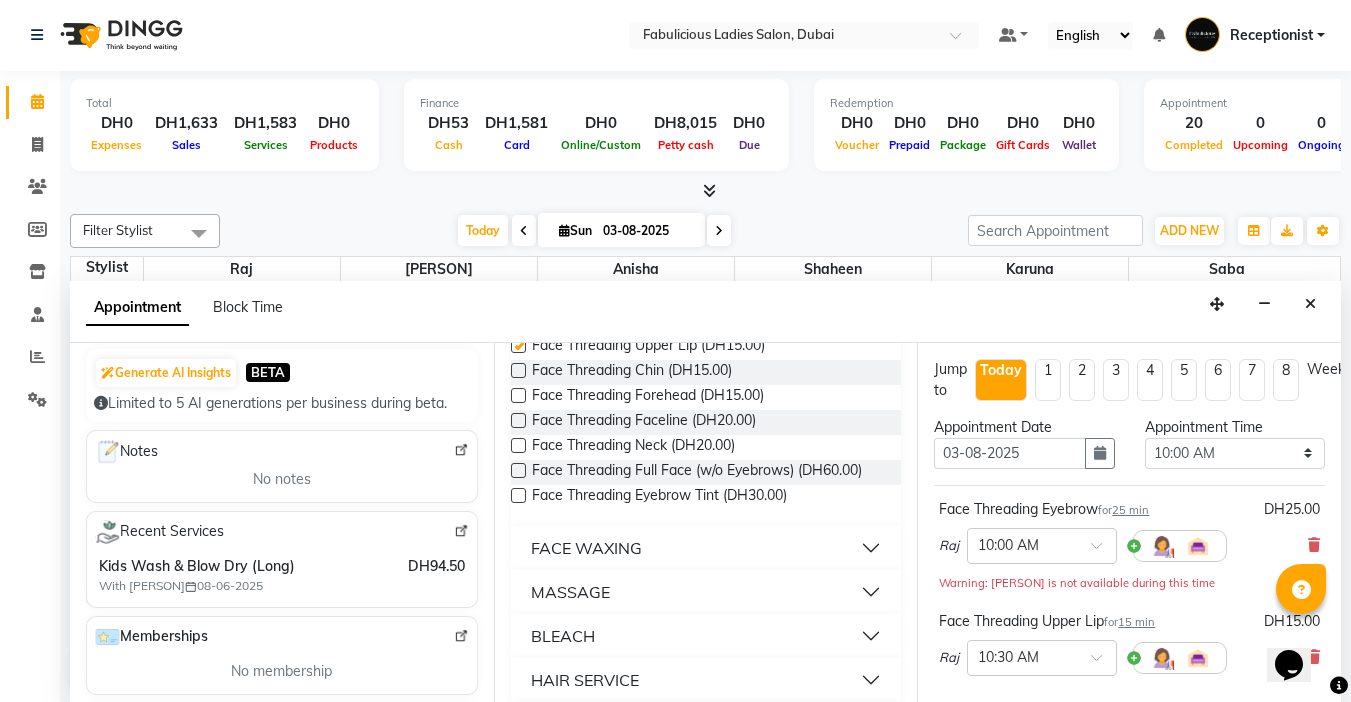 checkbox on "false" 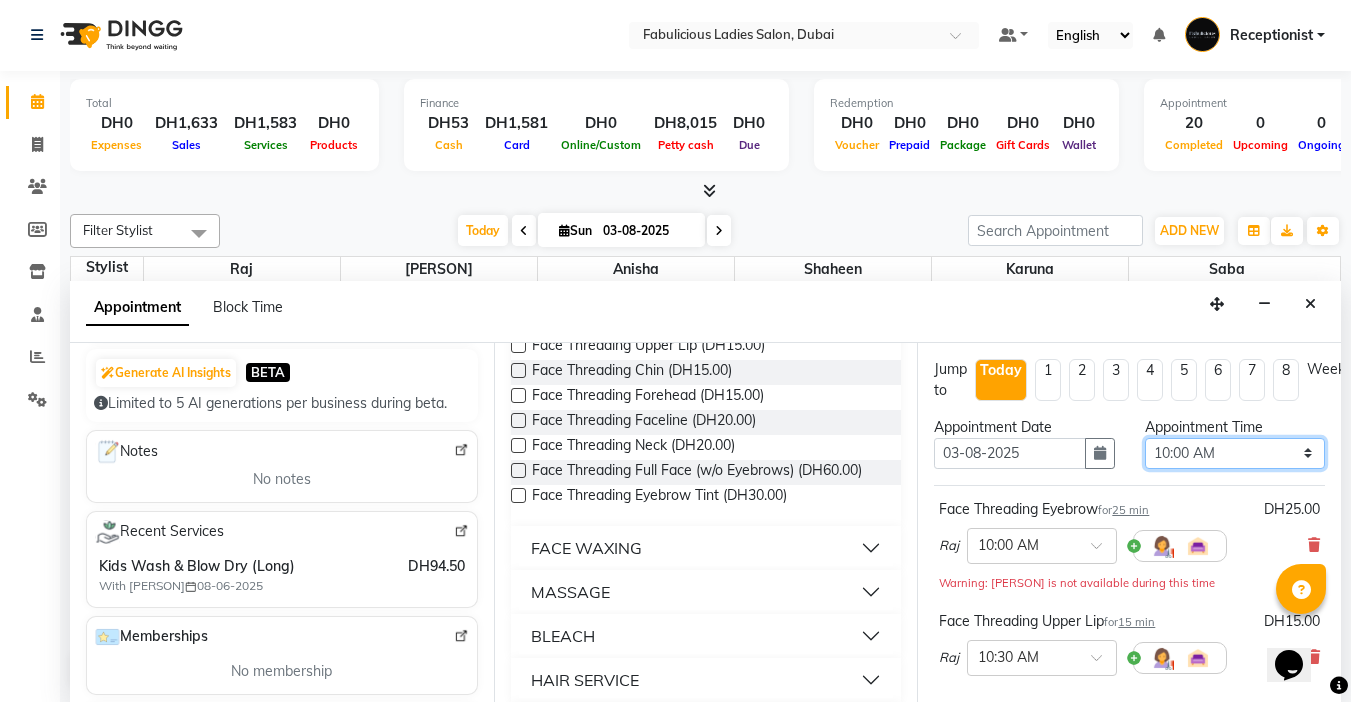 click on "Select 10:00 AM 10:15 AM 10:30 AM 10:45 AM 11:00 AM 11:15 AM 11:30 AM 11:45 AM 12:00 PM 12:15 PM 12:30 PM 12:45 PM 01:00 PM 01:15 PM 01:30 PM 01:45 PM 02:00 PM 02:15 PM 02:30 PM 02:45 PM 03:00 PM 03:15 PM 03:30 PM 03:45 PM 04:00 PM 04:15 PM 04:30 PM 04:45 PM 05:00 PM 05:15 PM 05:30 PM 05:45 PM 06:00 PM 06:15 PM 06:30 PM 06:45 PM 07:00 PM 07:15 PM 07:30 PM 07:45 PM 08:00 PM 08:15 PM 08:30 PM 08:45 PM 09:00 PM 09:15 PM 09:30 PM 09:45 PM 10:00 PM 10:15 PM 10:30 PM 10:45 PM 11:00 PM 11:15 PM 11:30 PM 11:45 PM" at bounding box center [1235, 453] 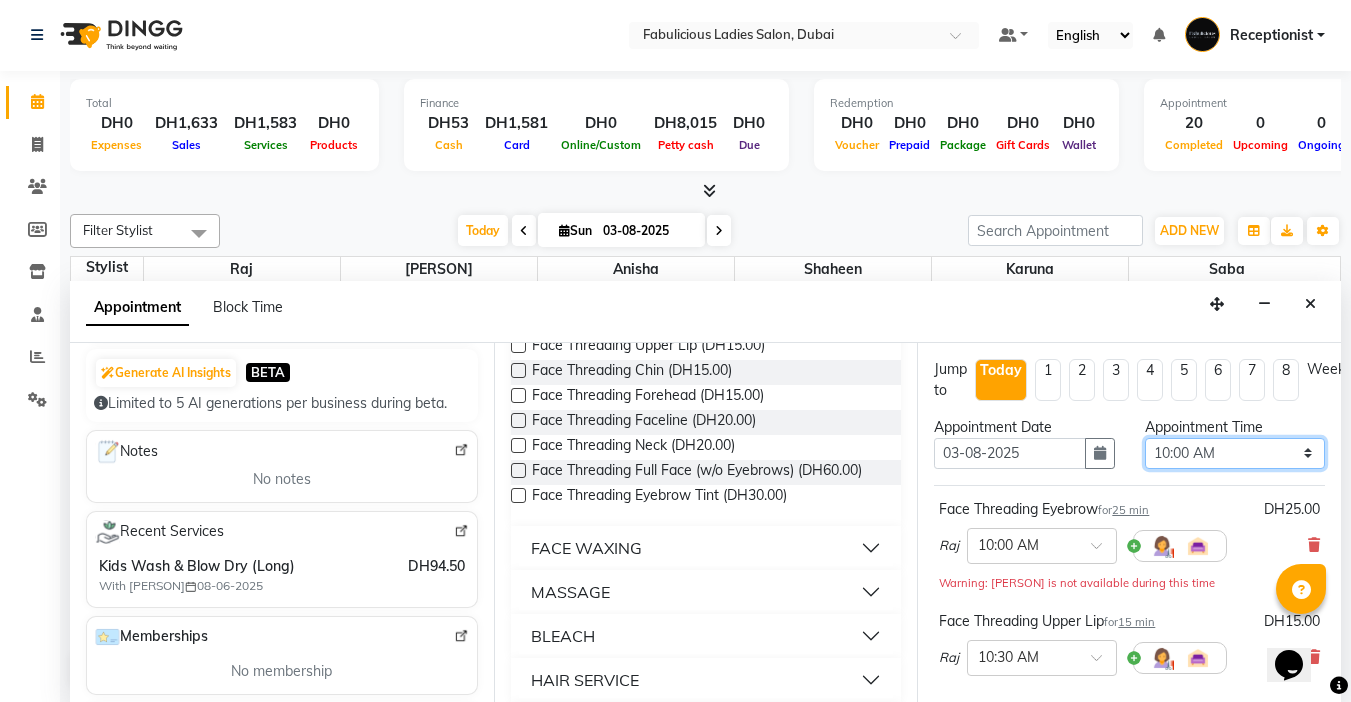 select on "1230" 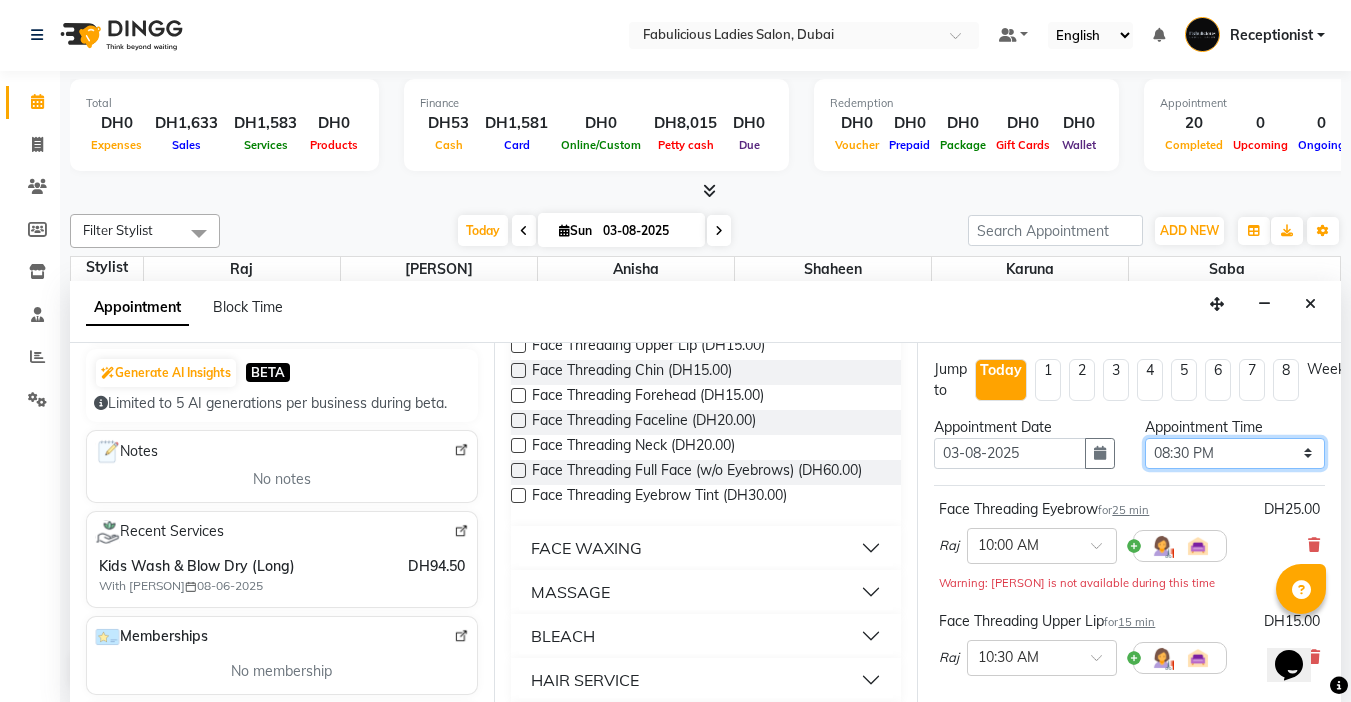 click on "Select 10:00 AM 10:15 AM 10:30 AM 10:45 AM 11:00 AM 11:15 AM 11:30 AM 11:45 AM 12:00 PM 12:15 PM 12:30 PM 12:45 PM 01:00 PM 01:15 PM 01:30 PM 01:45 PM 02:00 PM 02:15 PM 02:30 PM 02:45 PM 03:00 PM 03:15 PM 03:30 PM 03:45 PM 04:00 PM 04:15 PM 04:30 PM 04:45 PM 05:00 PM 05:15 PM 05:30 PM 05:45 PM 06:00 PM 06:15 PM 06:30 PM 06:45 PM 07:00 PM 07:15 PM 07:30 PM 07:45 PM 08:00 PM 08:15 PM 08:30 PM 08:45 PM 09:00 PM 09:15 PM 09:30 PM 09:45 PM 10:00 PM 10:15 PM 10:30 PM 10:45 PM 11:00 PM 11:15 PM 11:30 PM 11:45 PM" at bounding box center [1235, 453] 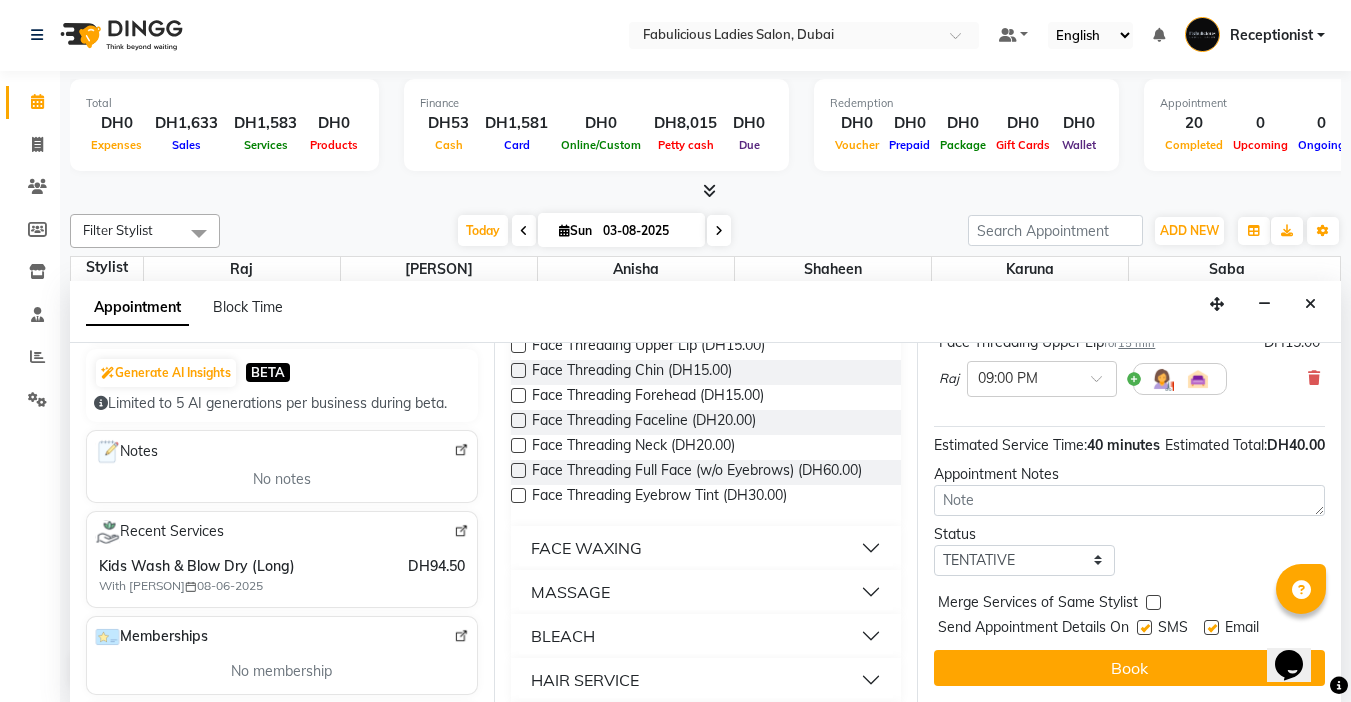 scroll, scrollTop: 294, scrollLeft: 0, axis: vertical 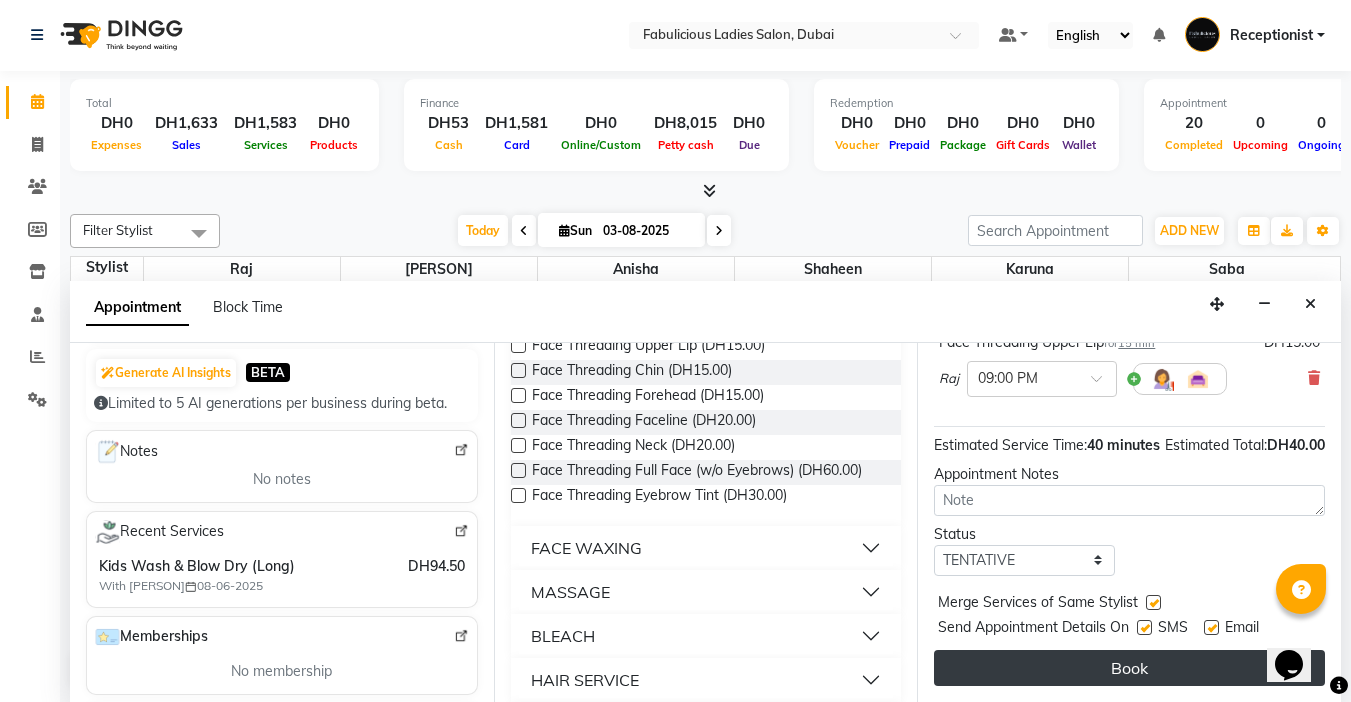 click on "Book" at bounding box center (1129, 668) 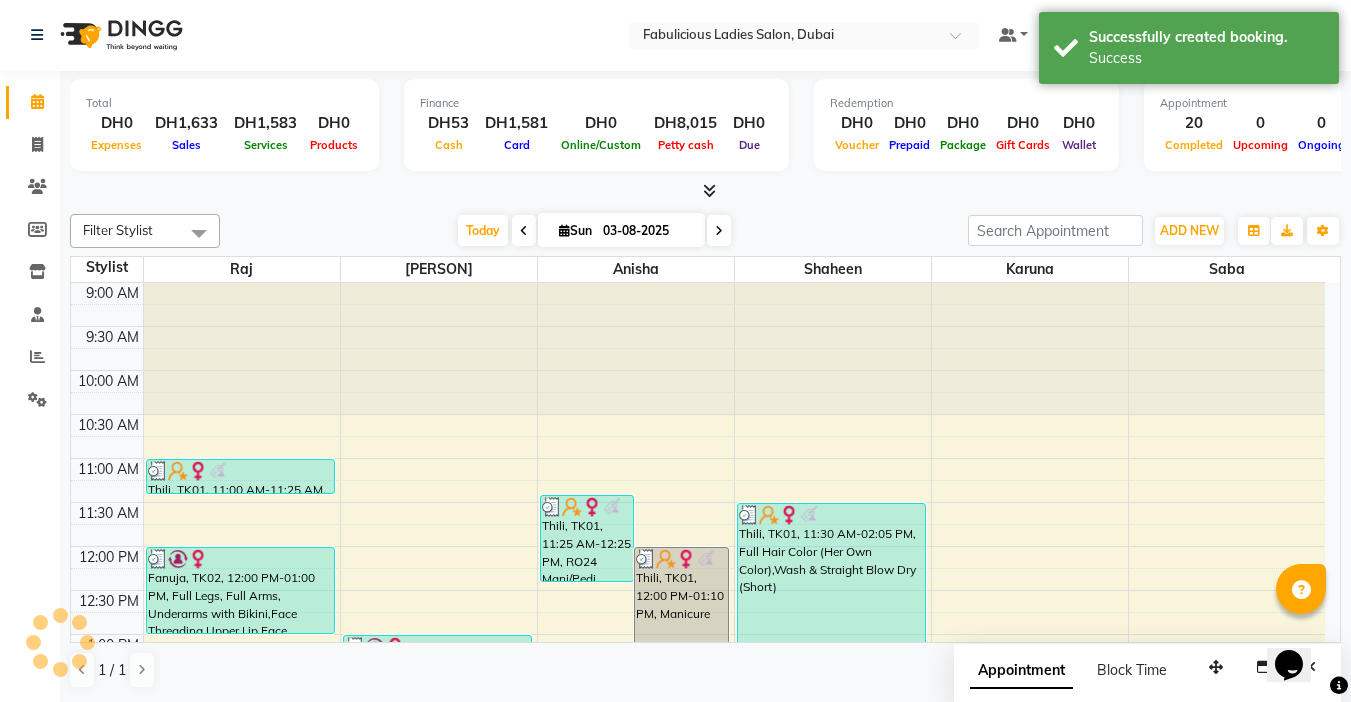 scroll, scrollTop: 0, scrollLeft: 0, axis: both 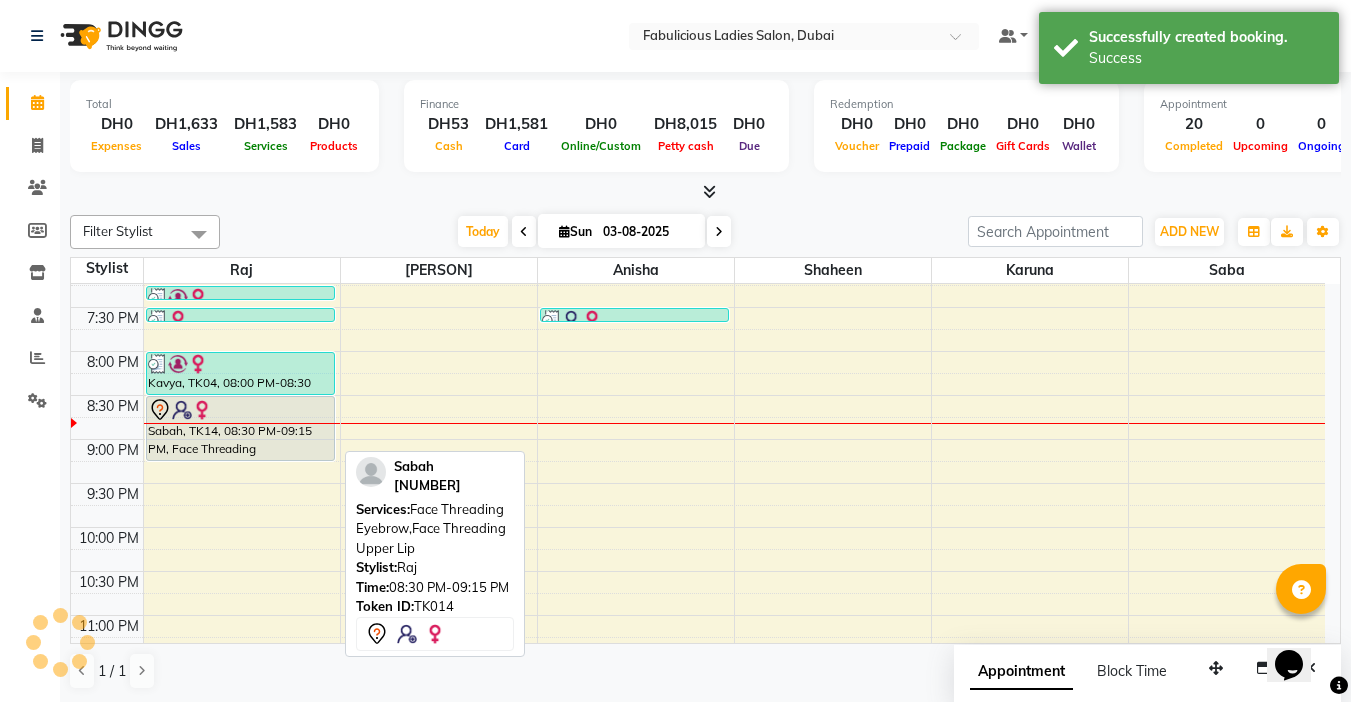 click on "Thili, TK01, 11:00 AM-11:25 AM, Face Threading Eyebrow,Face Waxing Nose (DH10)     Fanuja, TK02, 12:00 PM-01:00 PM, Full Legs, Full Arms, Underarms with Bikini,Face Threading Upper Lip,Face Threading Eyebrow     Salma, TK09, 01:30 PM-03:00 PM, Face Threading Eyebrow,Face Waxing Face Line,RO24 Half Legs, Half Arms & Underarms,Massage Back (30min.)     Kaynat, TK06, 03:00 PM-03:15 PM, Face Threading Eyebrow     Aarzoo, TK07, 03:15 PM-03:30 PM, Face Threading Eyebrow     Sadia, TK03, 03:45 PM-03:55 PM, Face Threading Eyebrow     Henna, TK11, 04:00 PM-04:15 PM, Face Threading Upper Lip,Face Threading Chin     Dania, TK08, 04:30 PM-04:45 PM, Face Threading Eyebrow,Face Threading Upper Lip     Naureen, TK05, 06:15 PM-06:25 PM, Face Threading Eyebrow     Nisan, TK12, 07:15 PM-07:25 PM, Face Threading Eyebrow     Suraya, TK13, 07:30 PM-07:40 PM, Face Threading Eyebrow     Kavya, TK04, 08:00 PM-08:30 PM, Offer Full Arms + Half Legs + Under Arms" at bounding box center [242, 43] 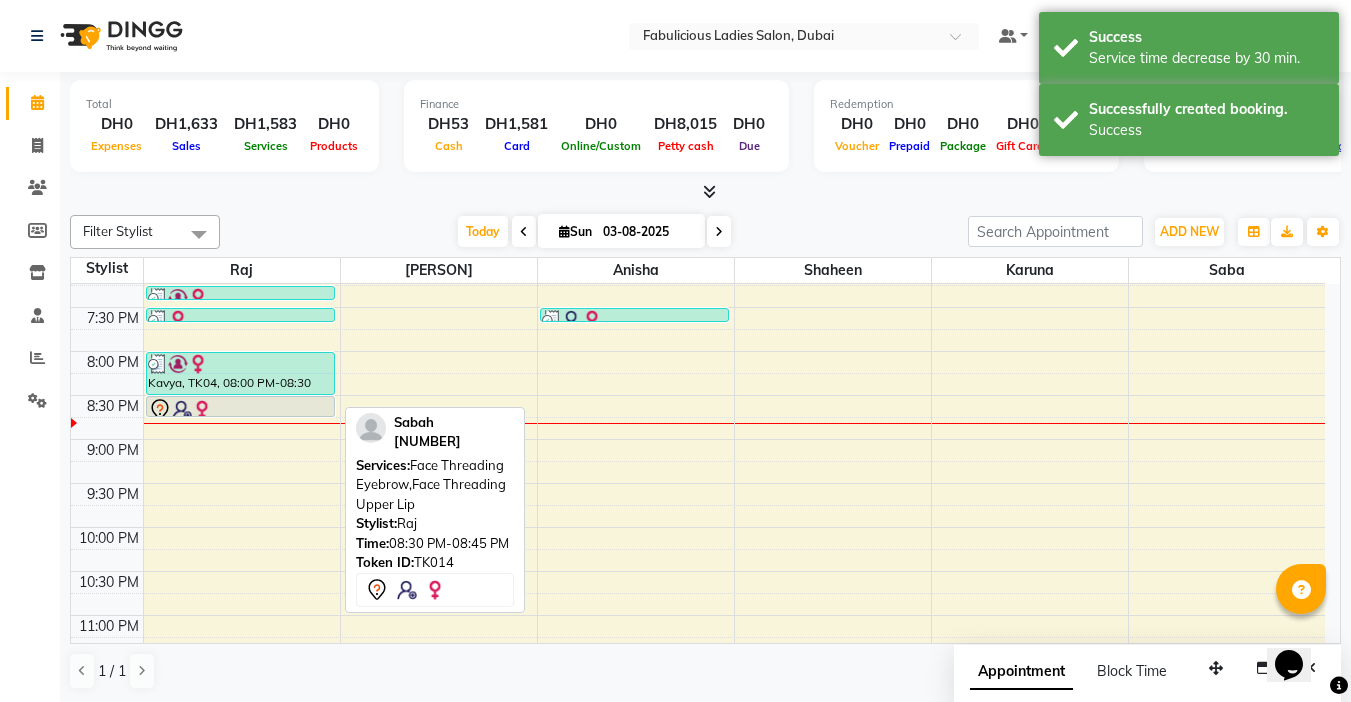 click at bounding box center (240, 410) 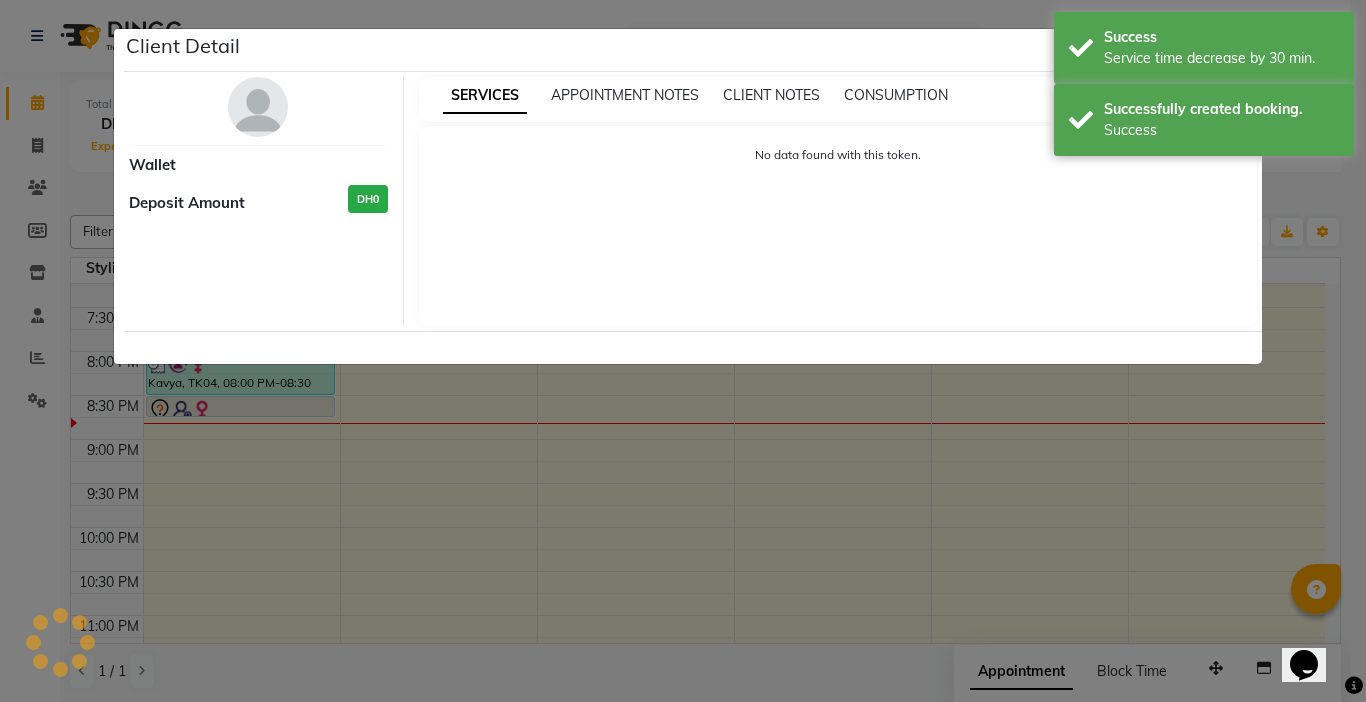 select on "7" 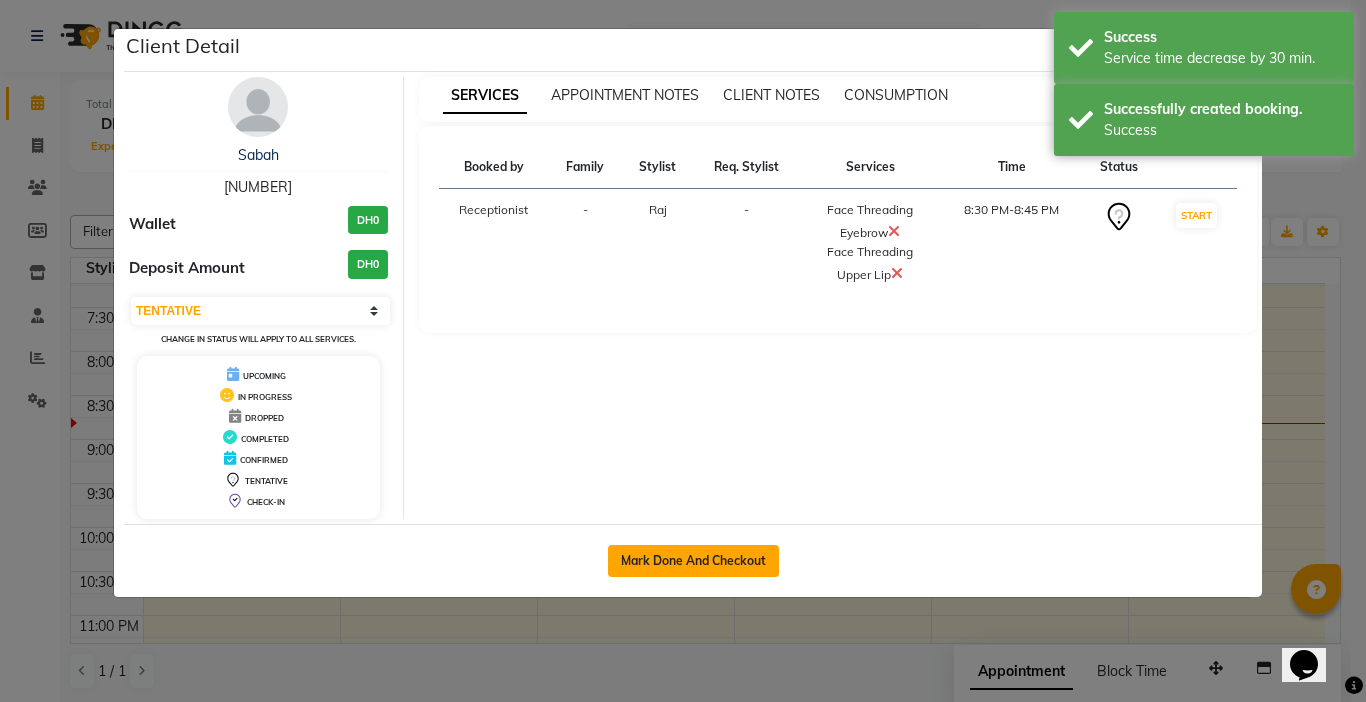 click on "Mark Done And Checkout" 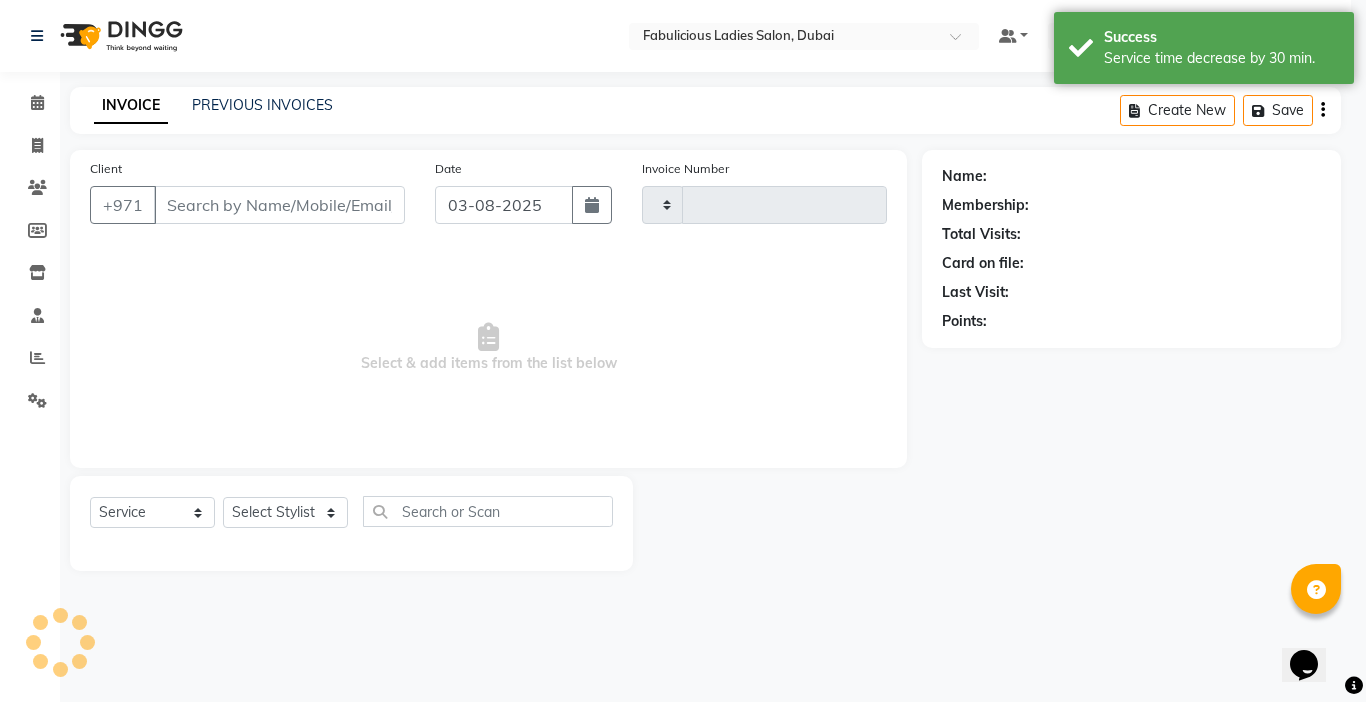 type on "1683" 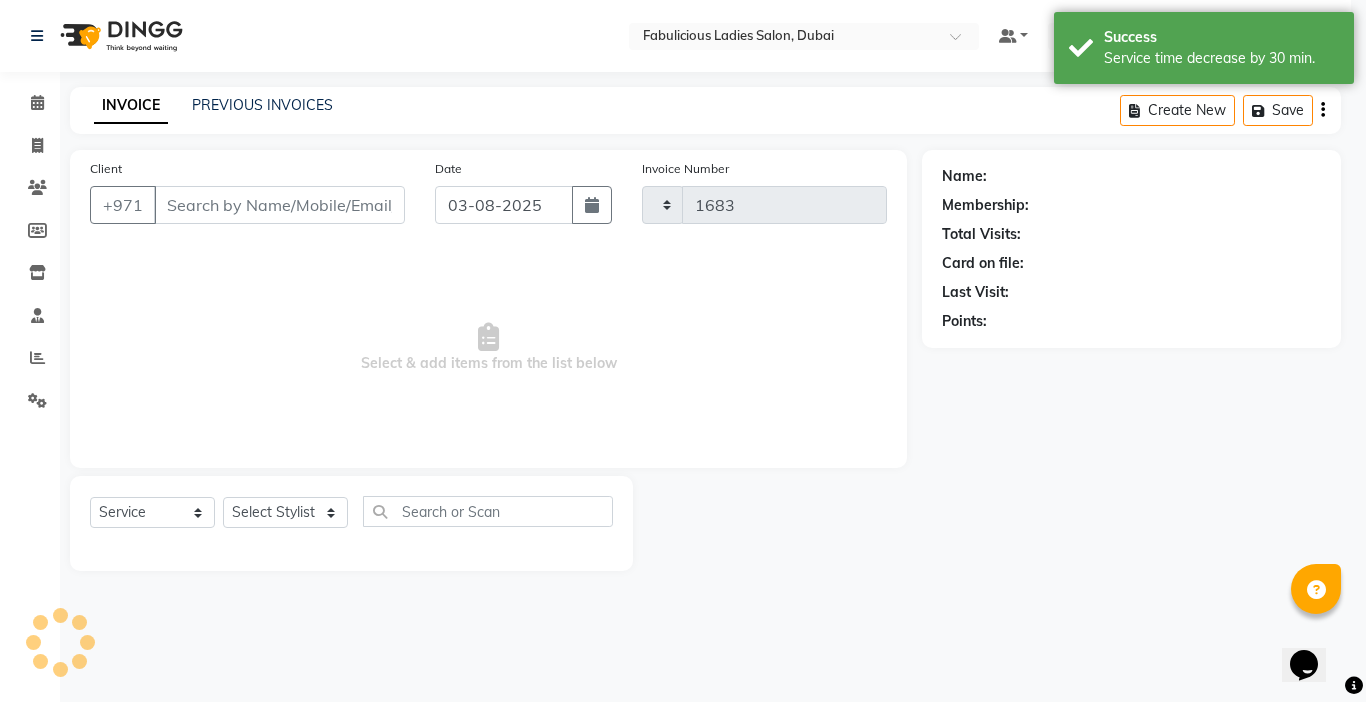 select on "738" 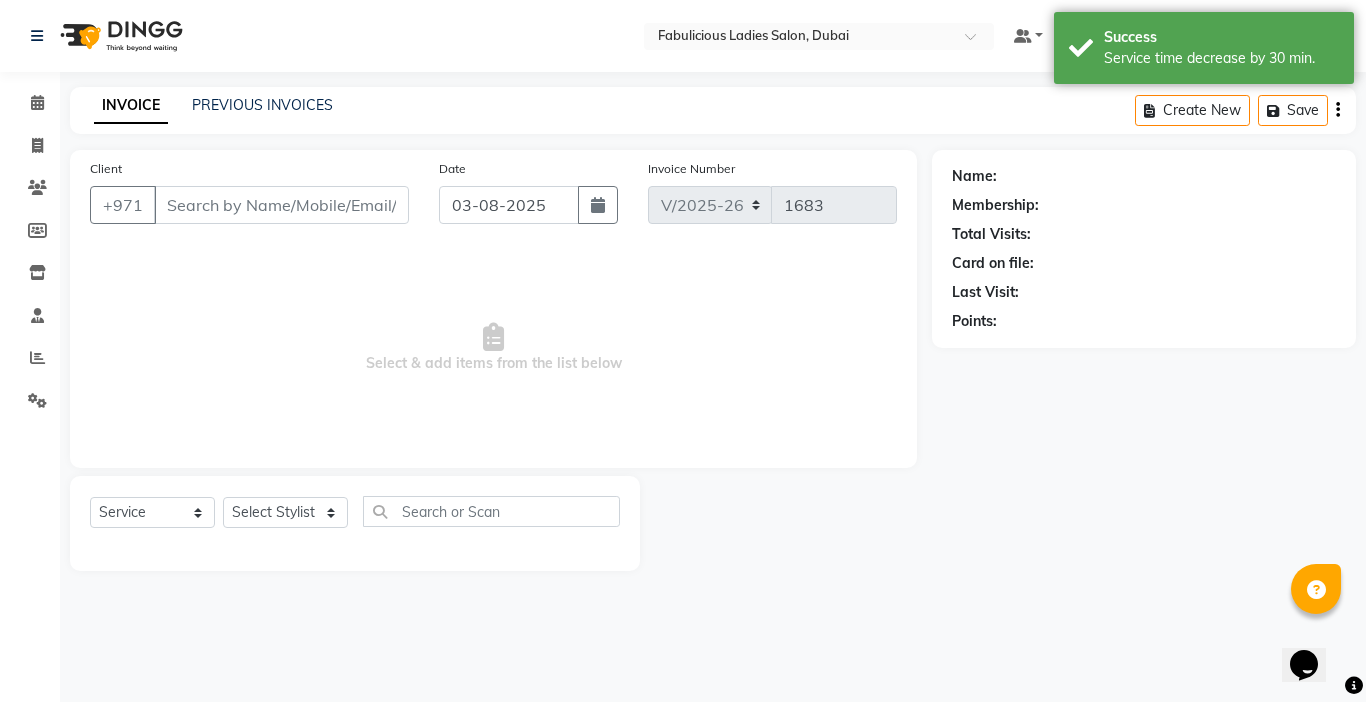 type on "[NUMBER]" 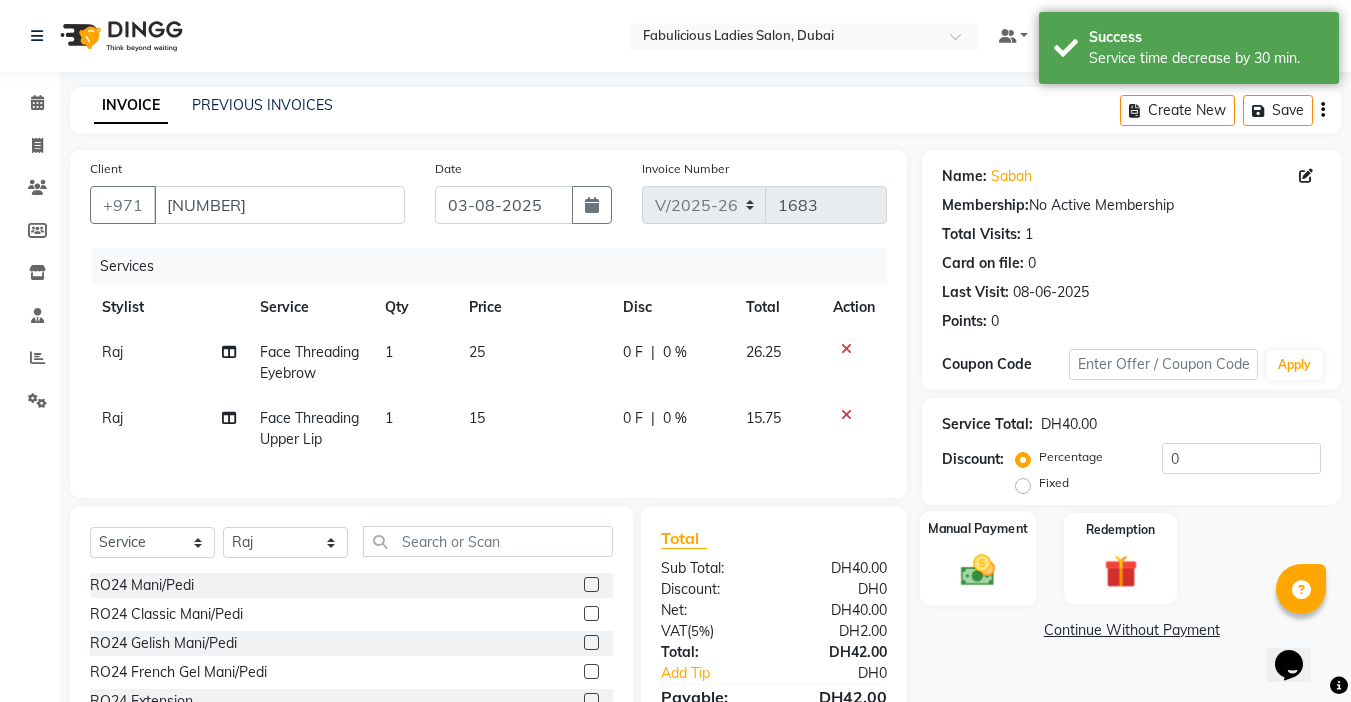 drag, startPoint x: 973, startPoint y: 585, endPoint x: 1064, endPoint y: 606, distance: 93.39165 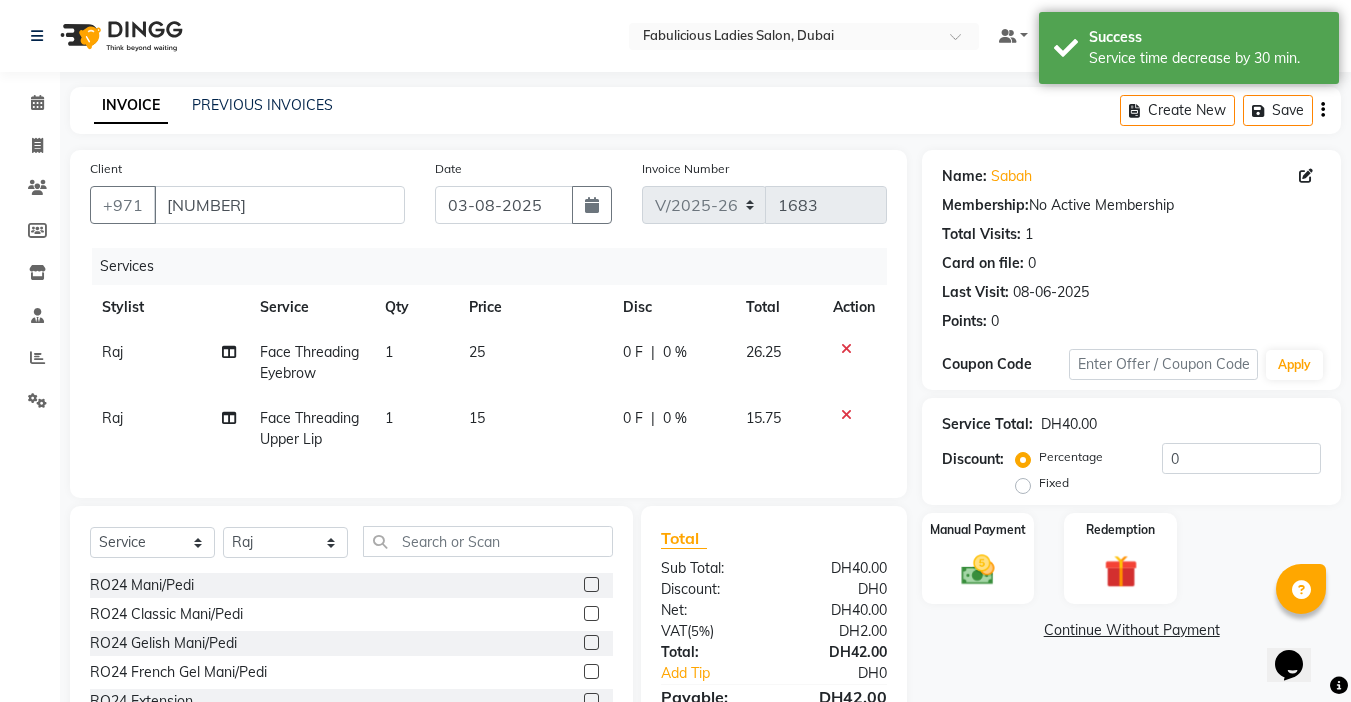 click 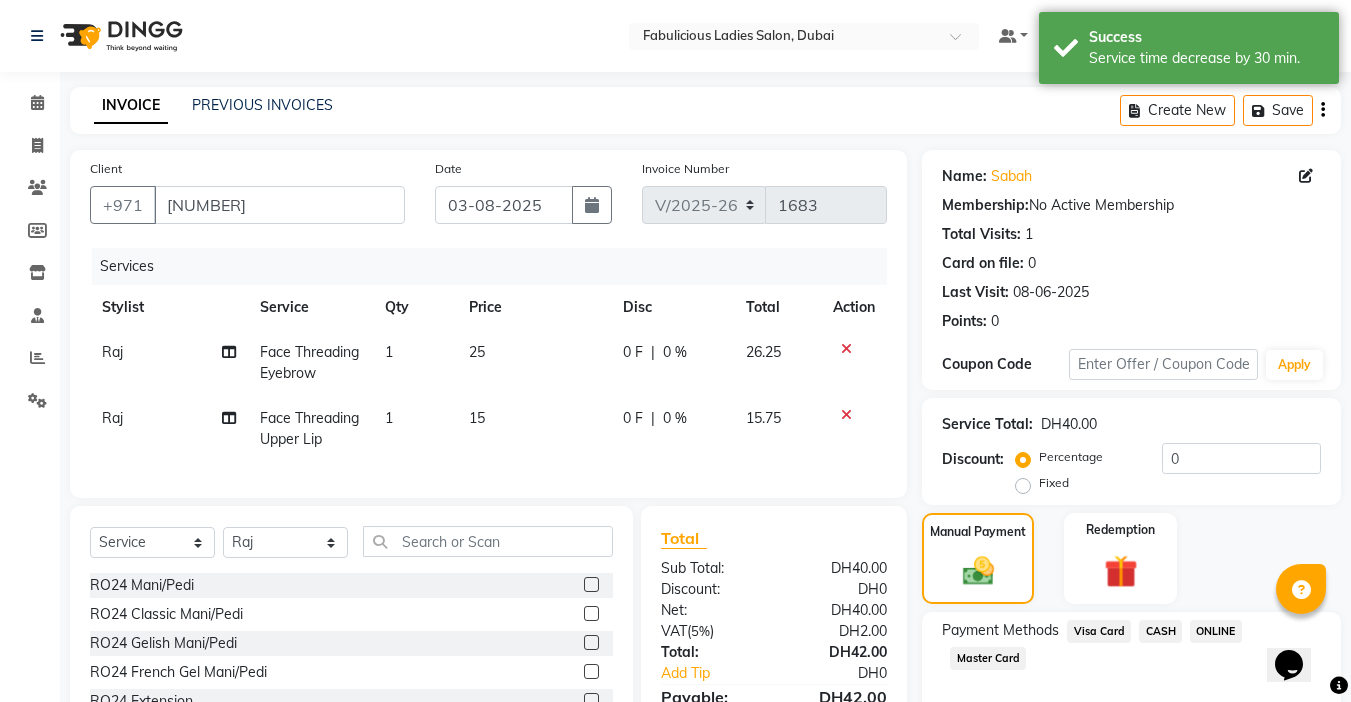 click on "Visa Card" 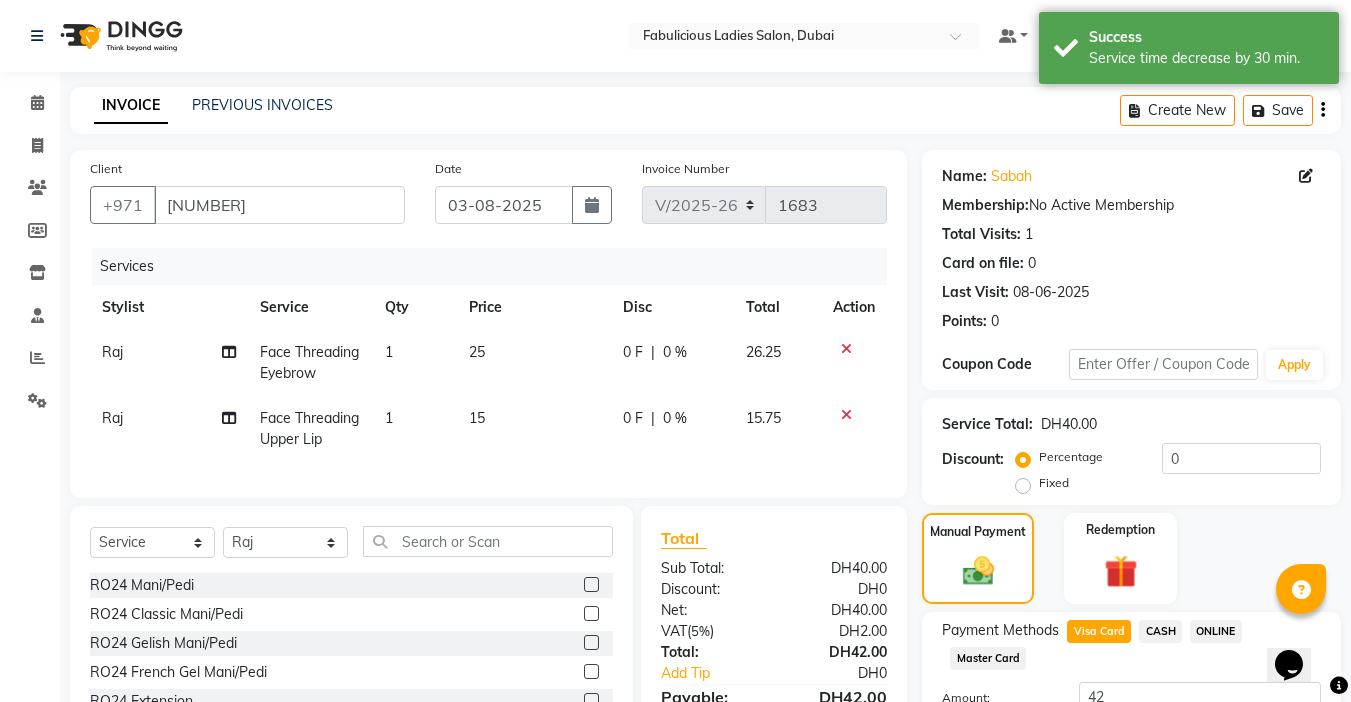click on "Add Payment" 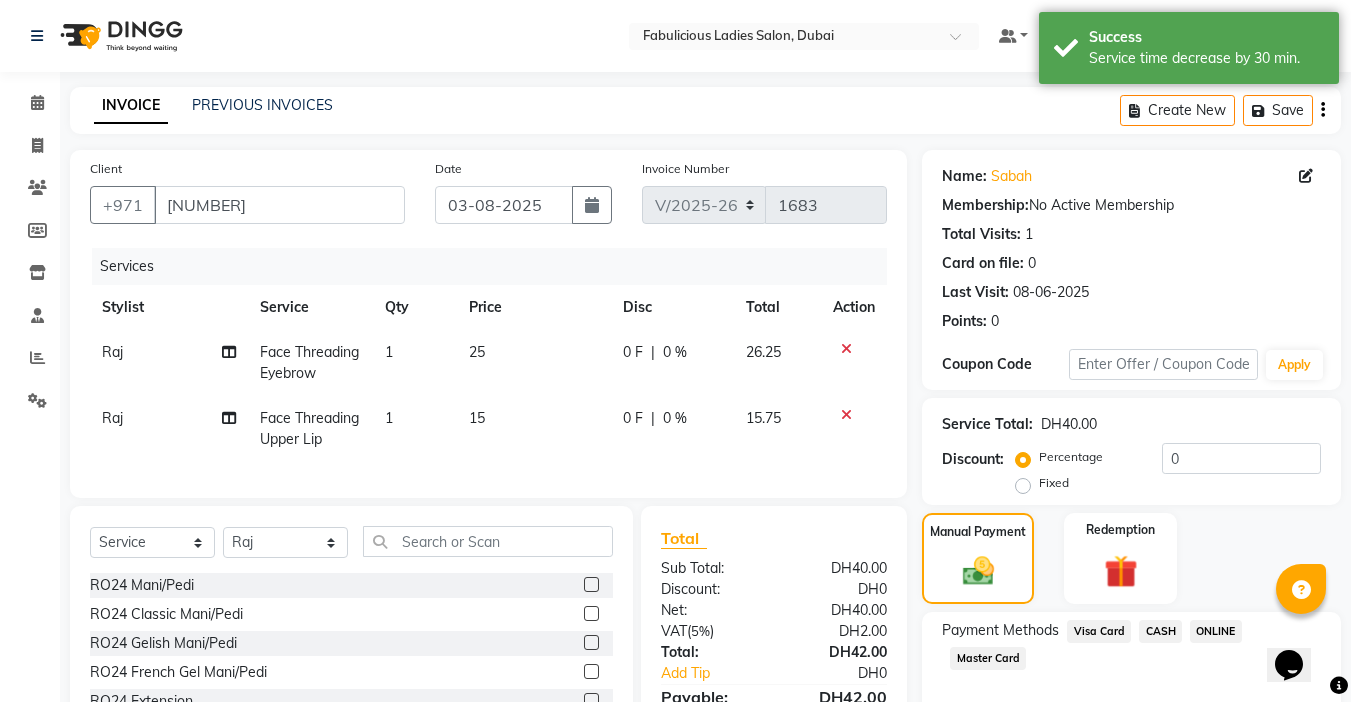 scroll, scrollTop: 157, scrollLeft: 0, axis: vertical 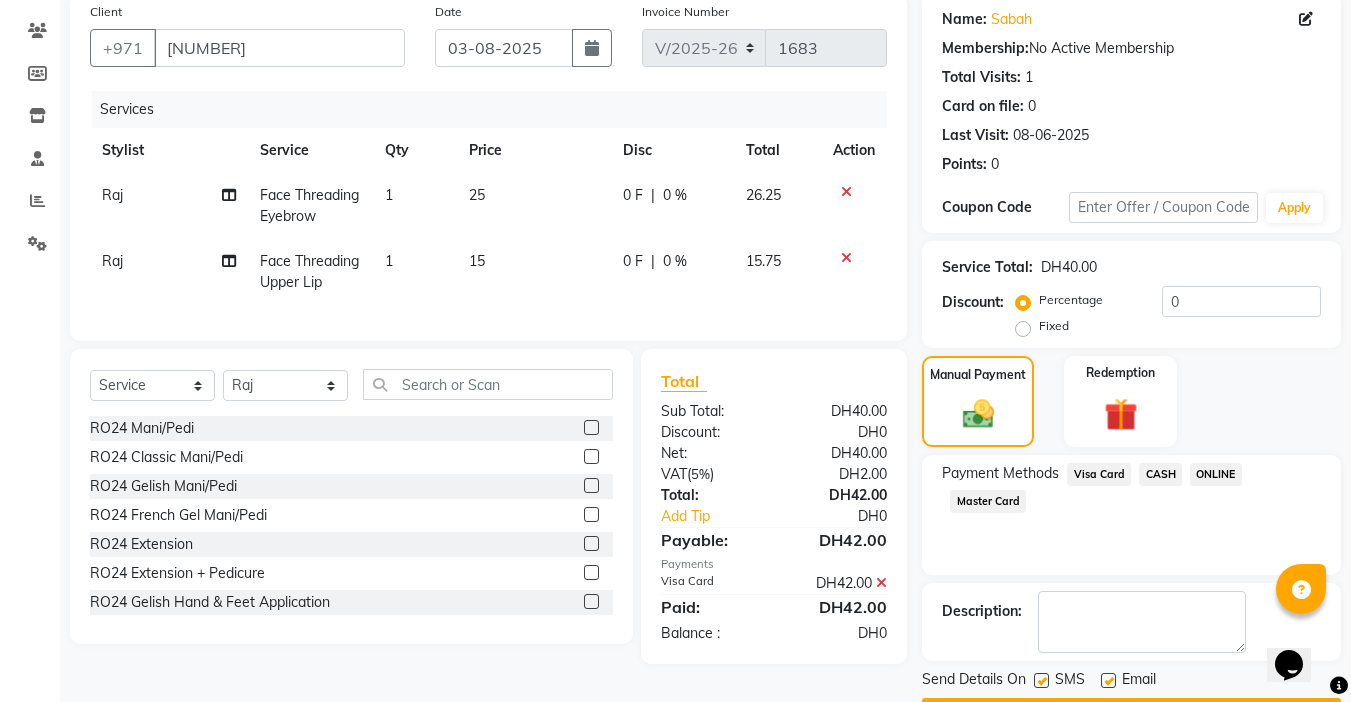 click on "Checkout" 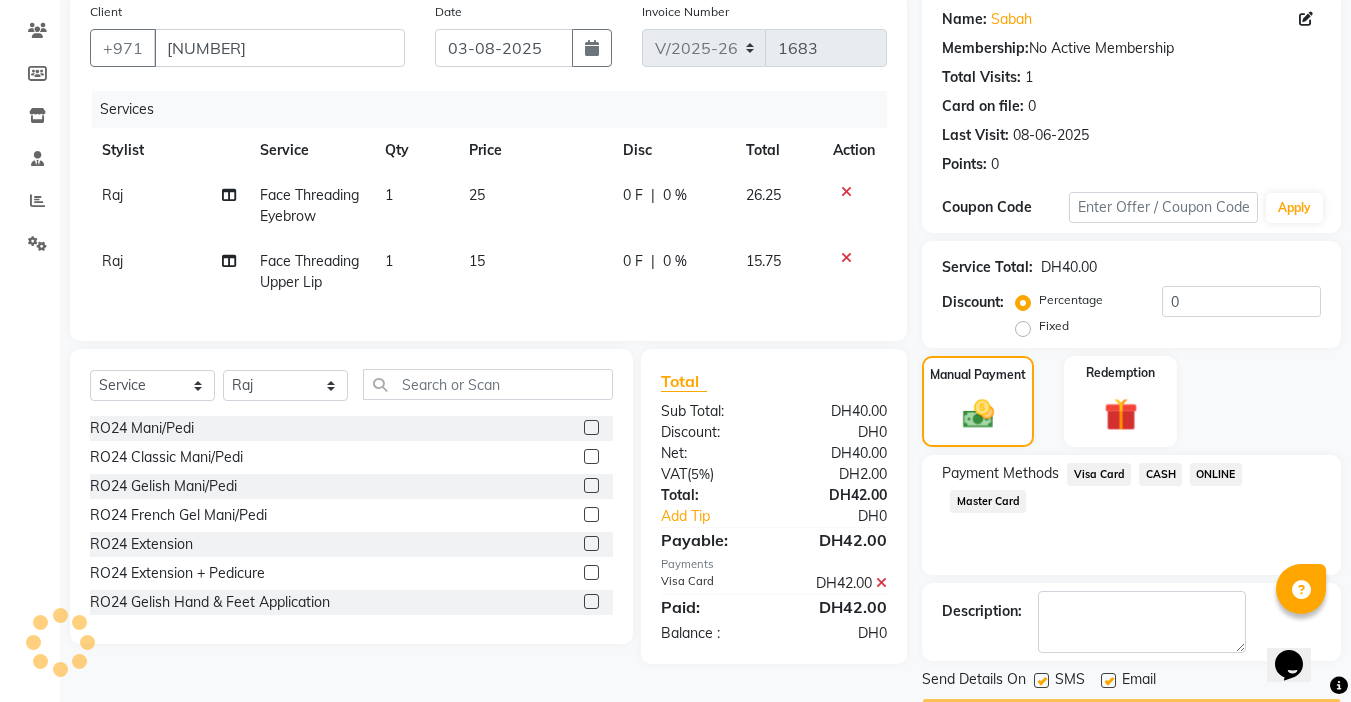 scroll, scrollTop: 214, scrollLeft: 0, axis: vertical 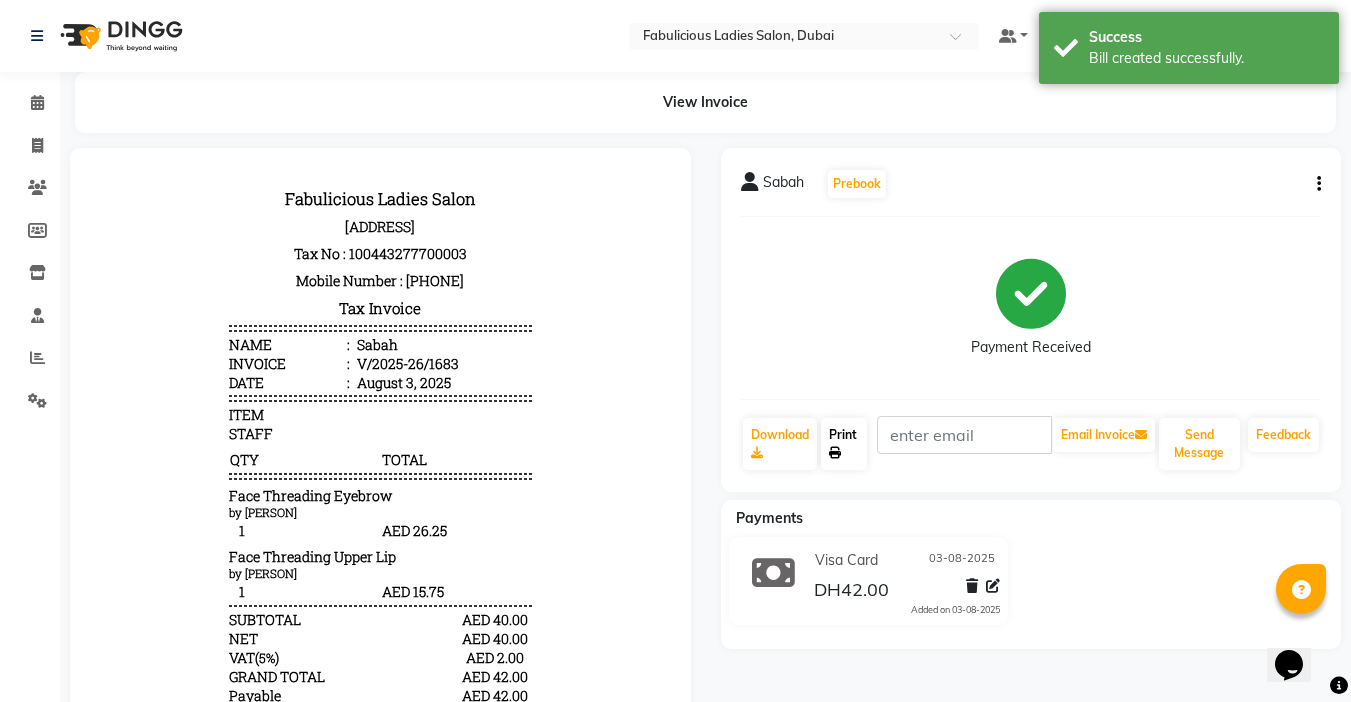 click on "Print" 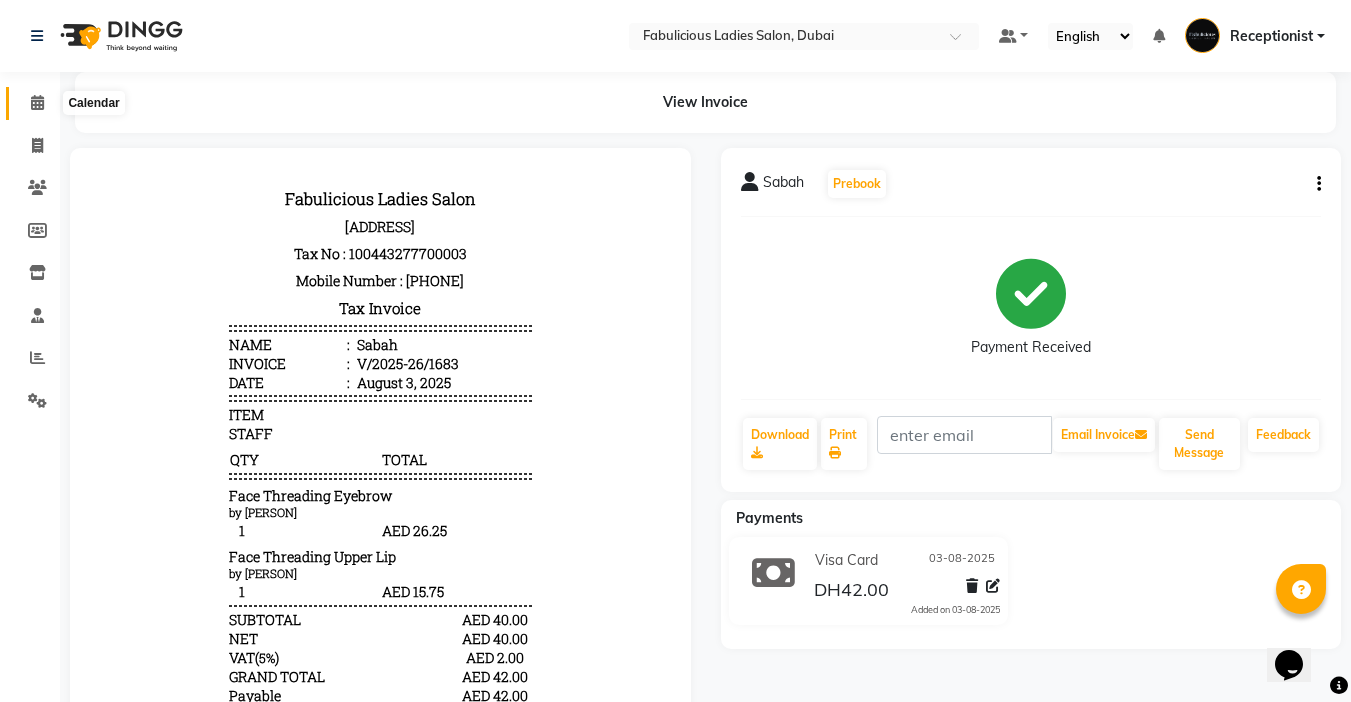 click 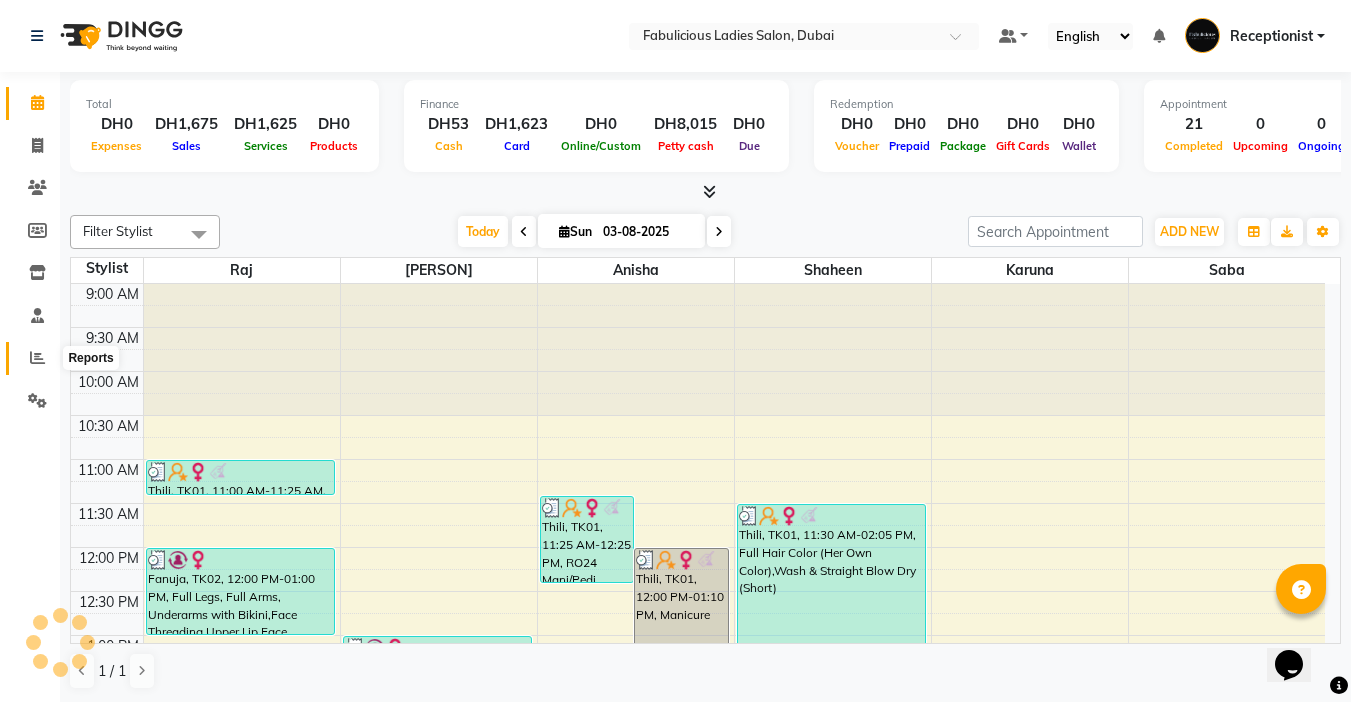 click 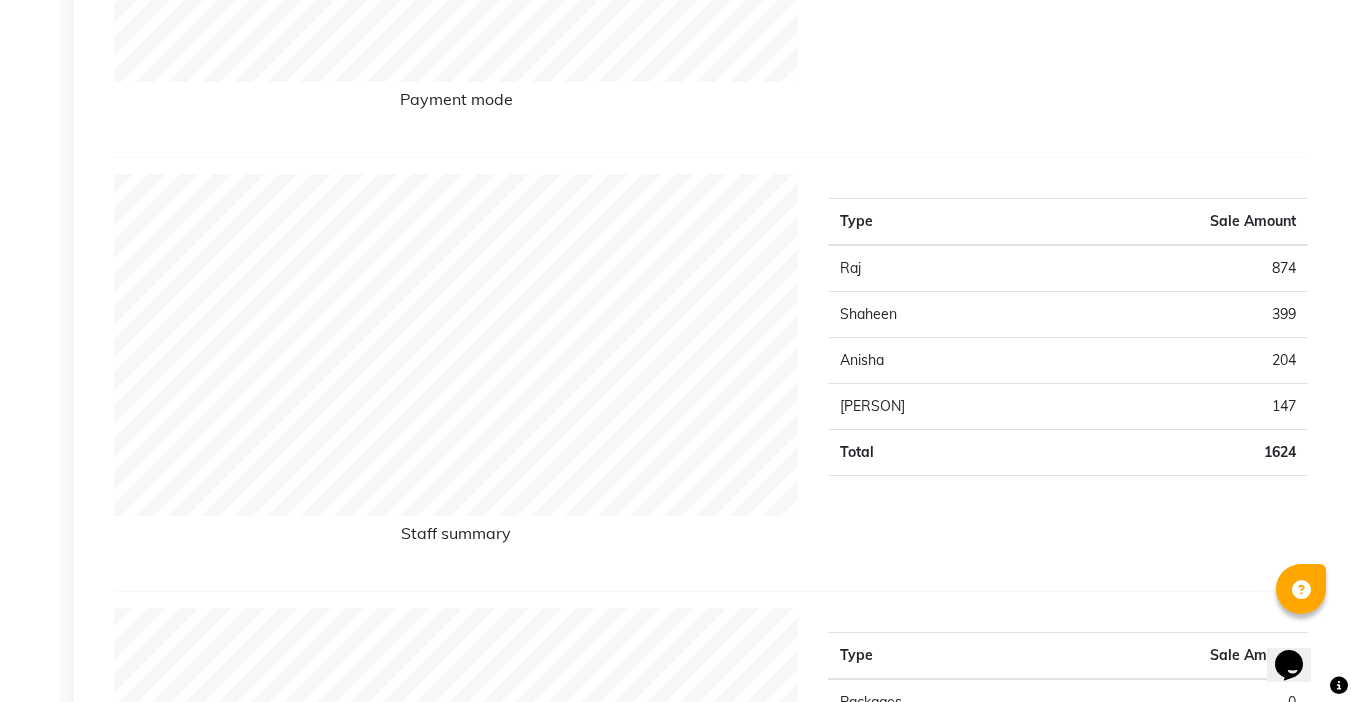 scroll, scrollTop: 0, scrollLeft: 0, axis: both 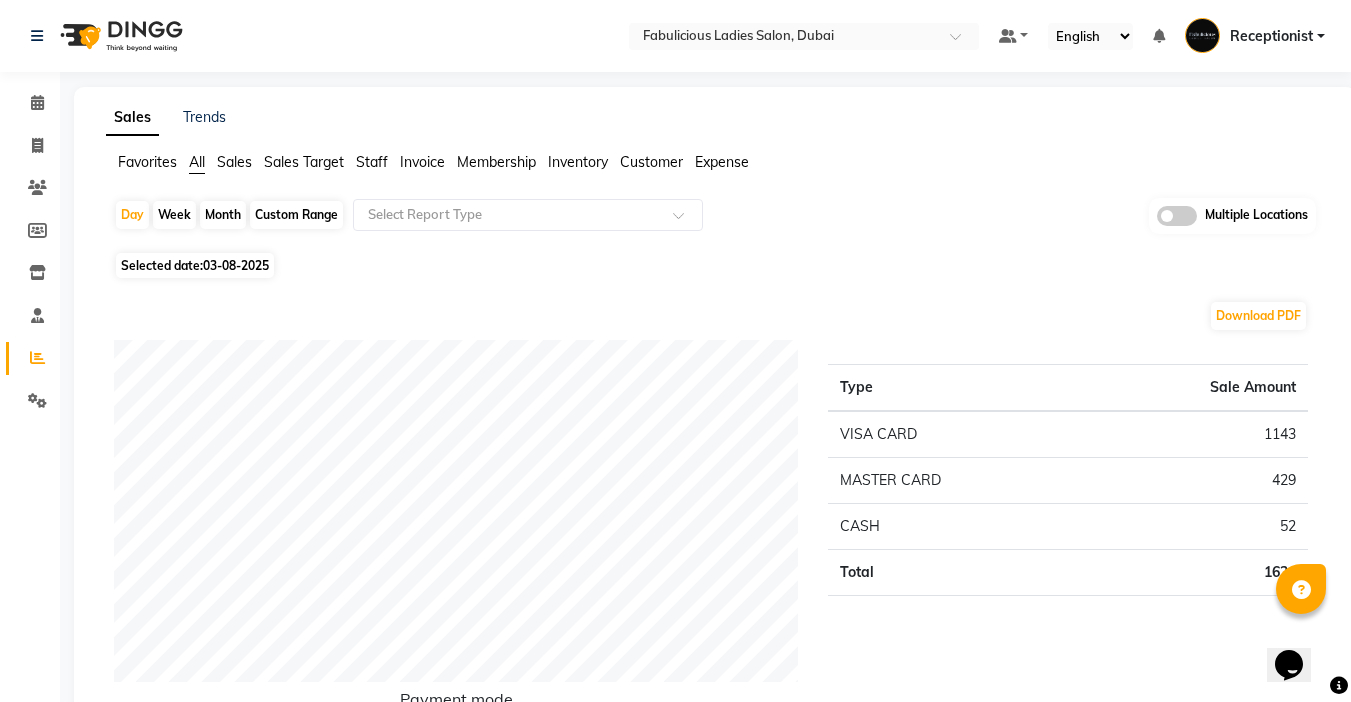 click on "Month" 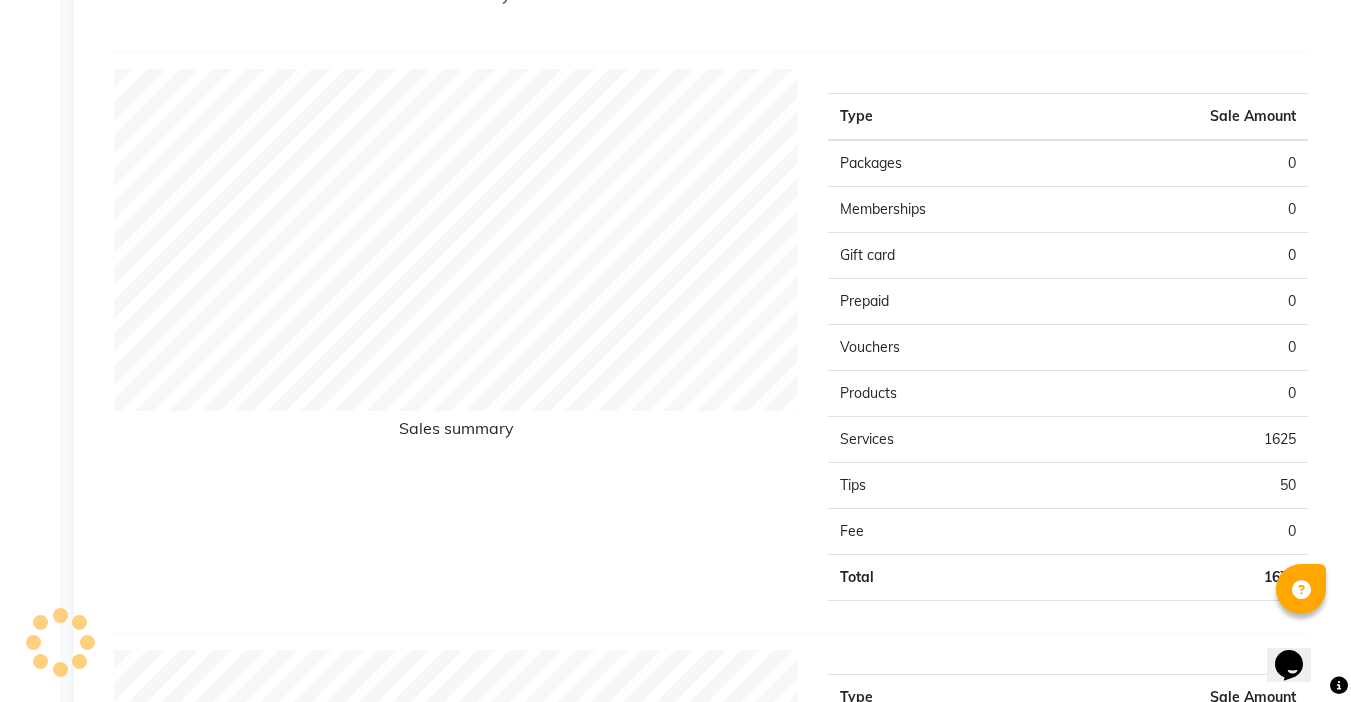 scroll, scrollTop: 200, scrollLeft: 0, axis: vertical 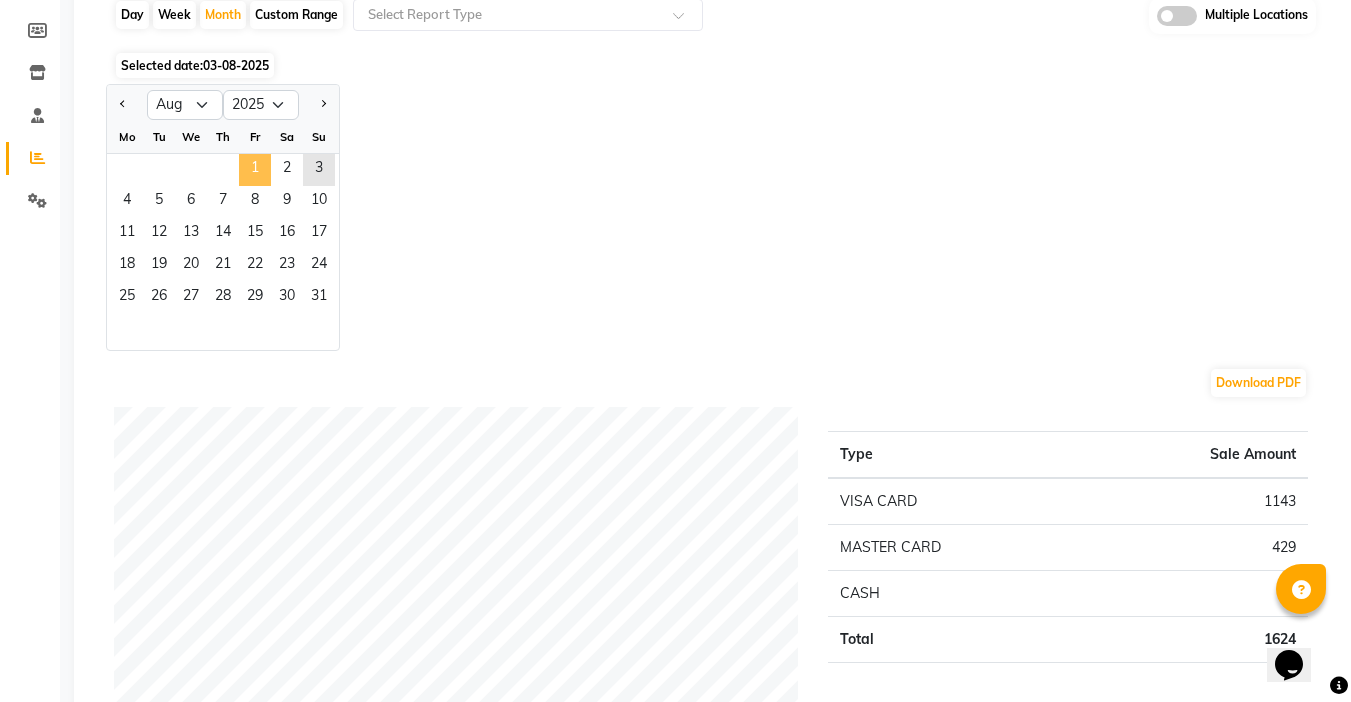 click on "1" 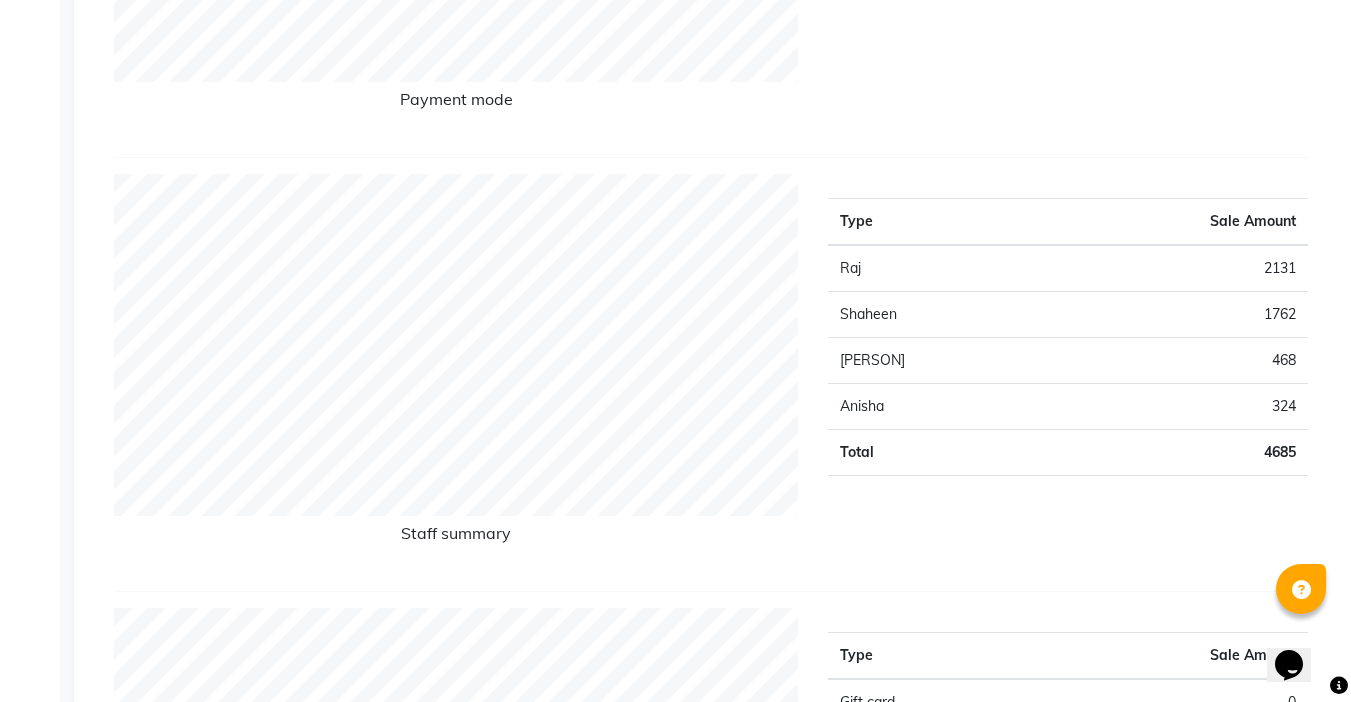 scroll, scrollTop: 0, scrollLeft: 0, axis: both 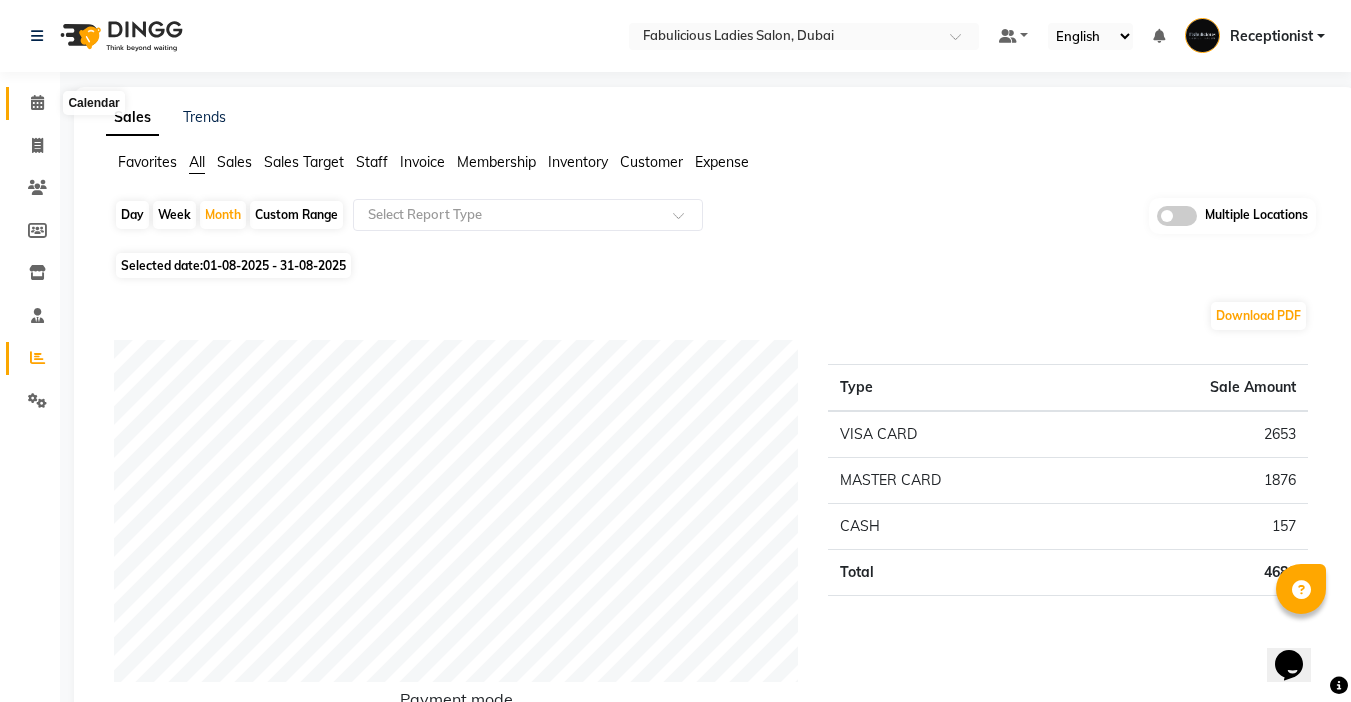 click 